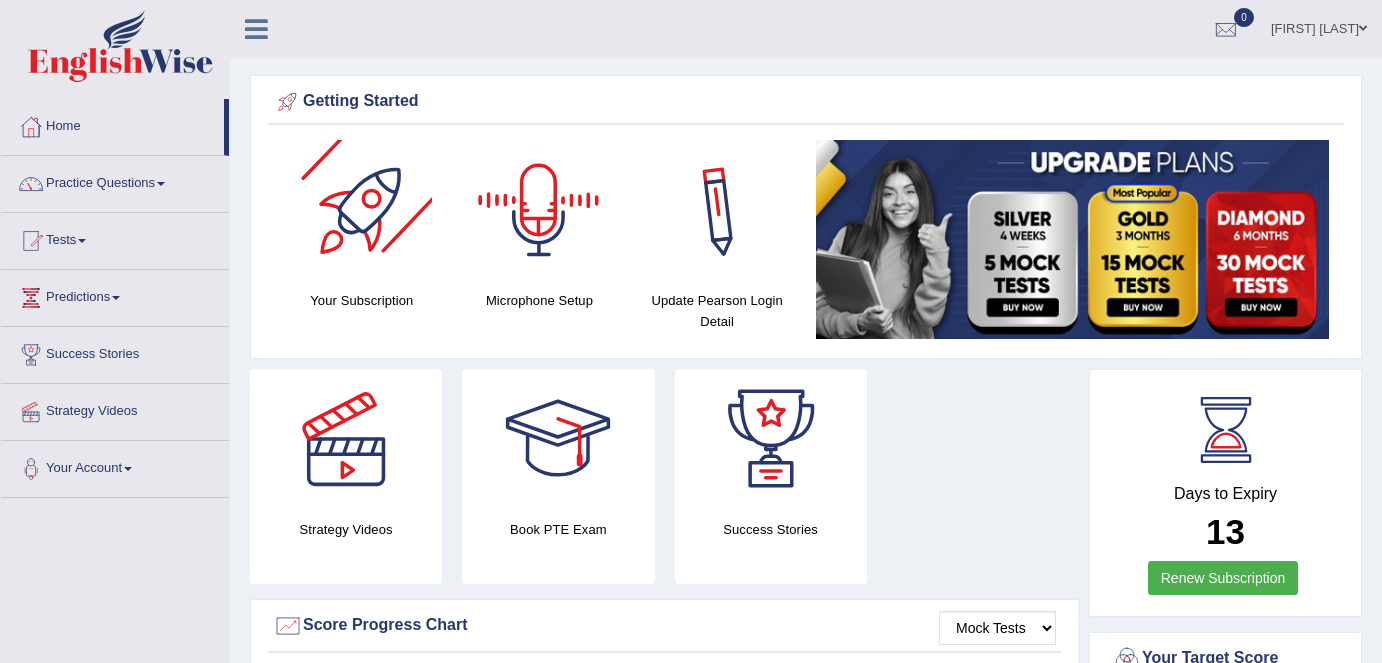 scroll, scrollTop: 0, scrollLeft: 0, axis: both 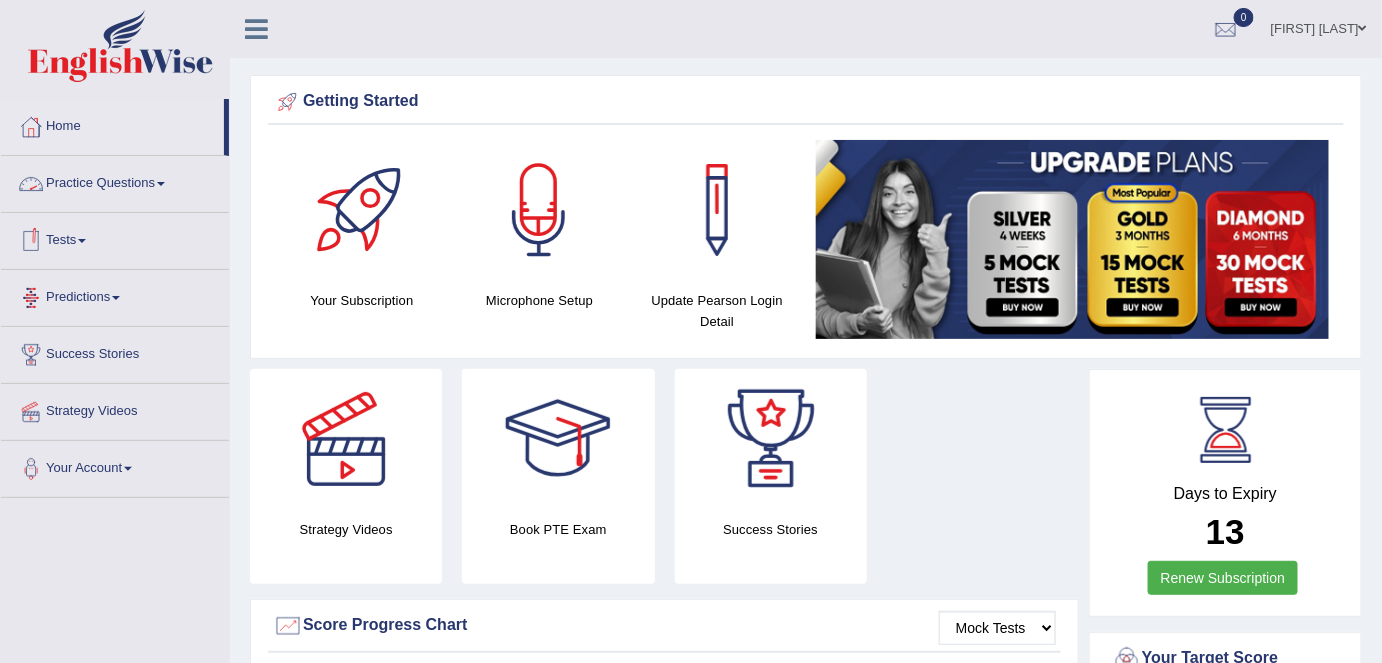 click on "Practice Questions" at bounding box center (115, 181) 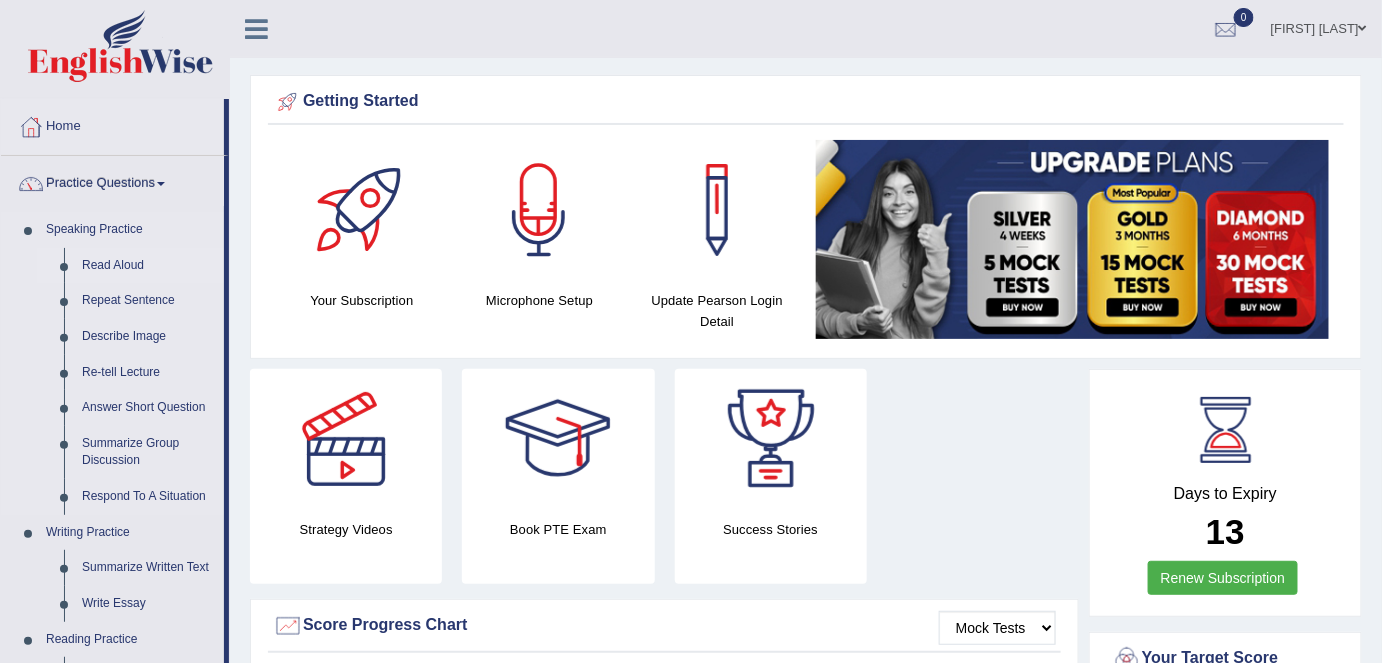 click on "Read Aloud" at bounding box center [148, 266] 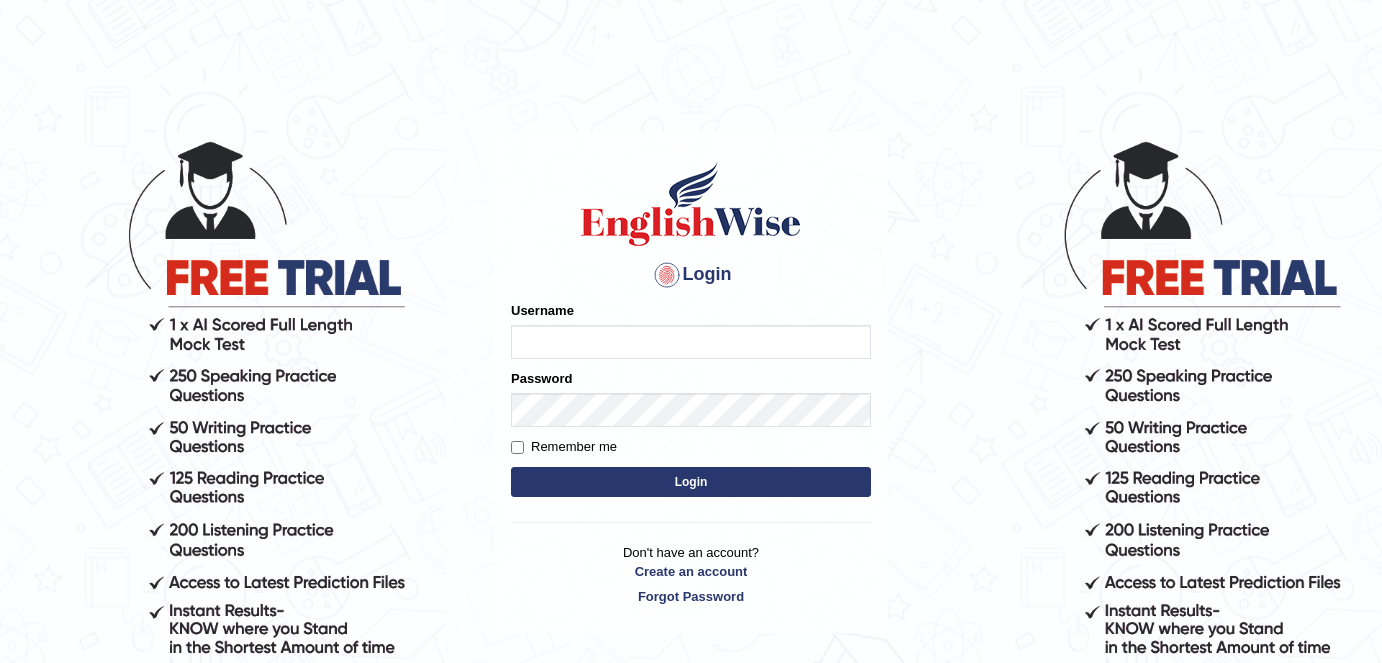 scroll, scrollTop: 0, scrollLeft: 0, axis: both 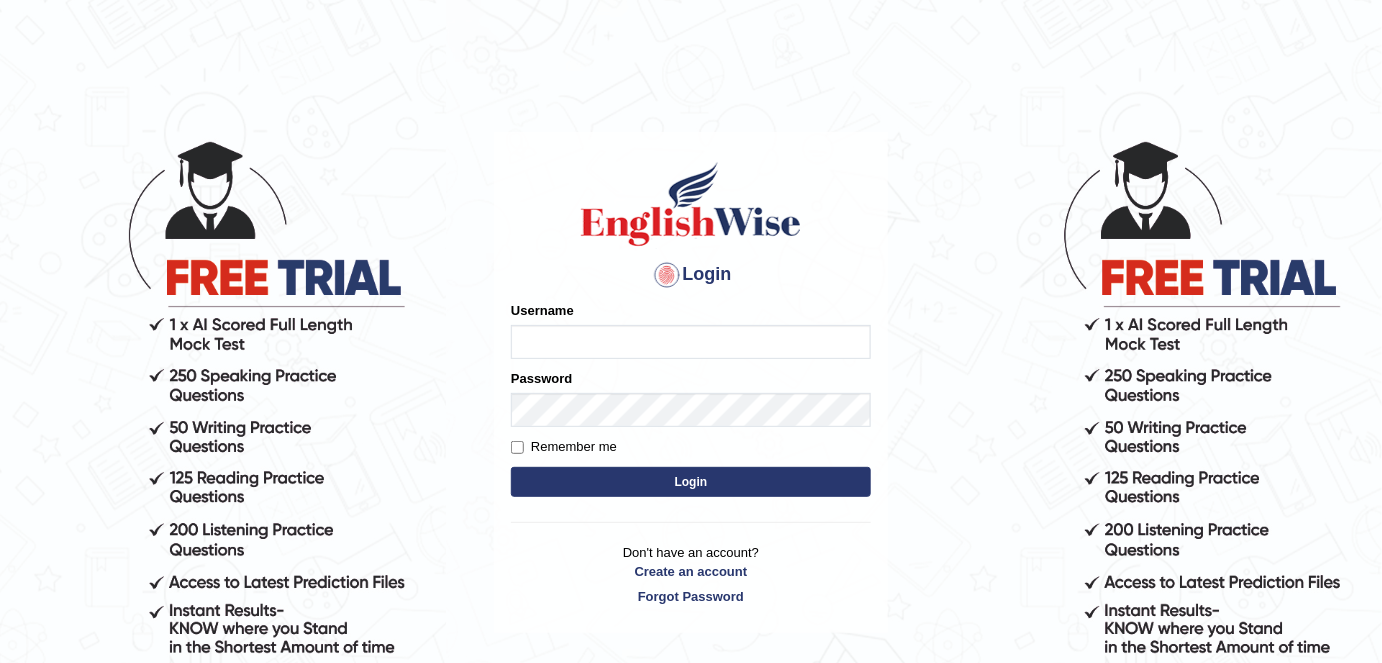 type on "Shail024" 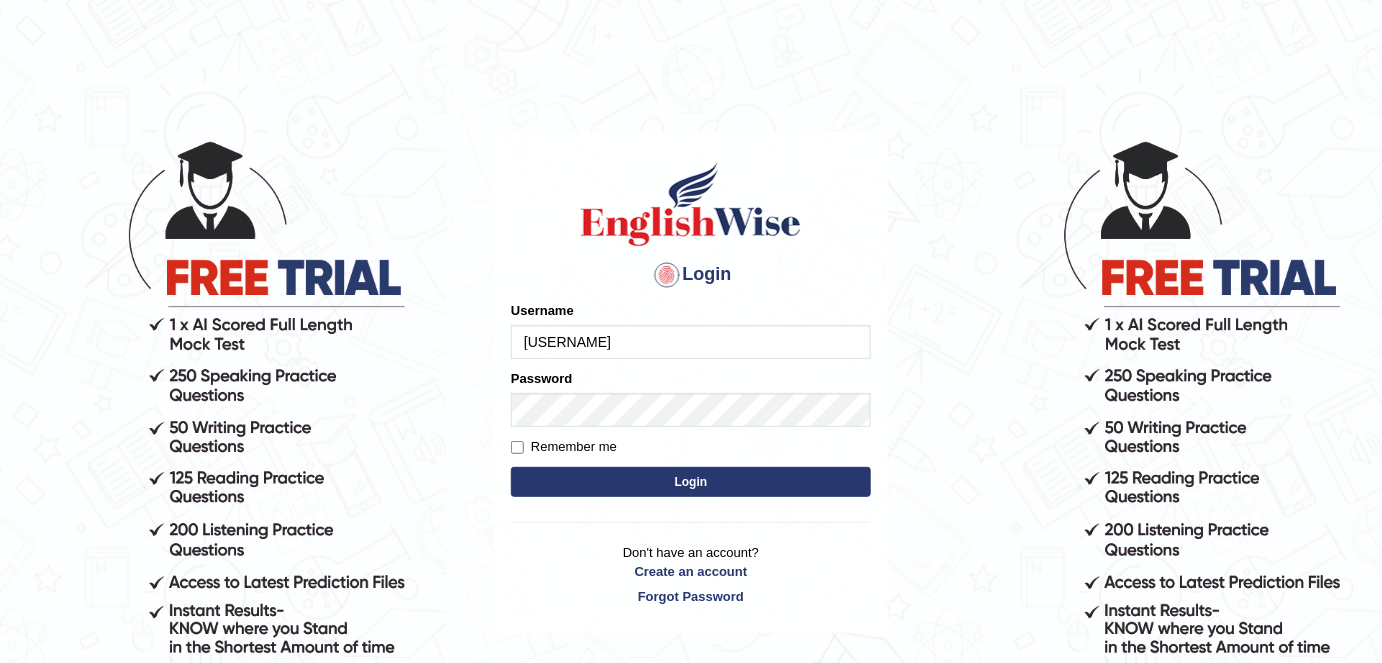 click on "Remember me" at bounding box center [564, 447] 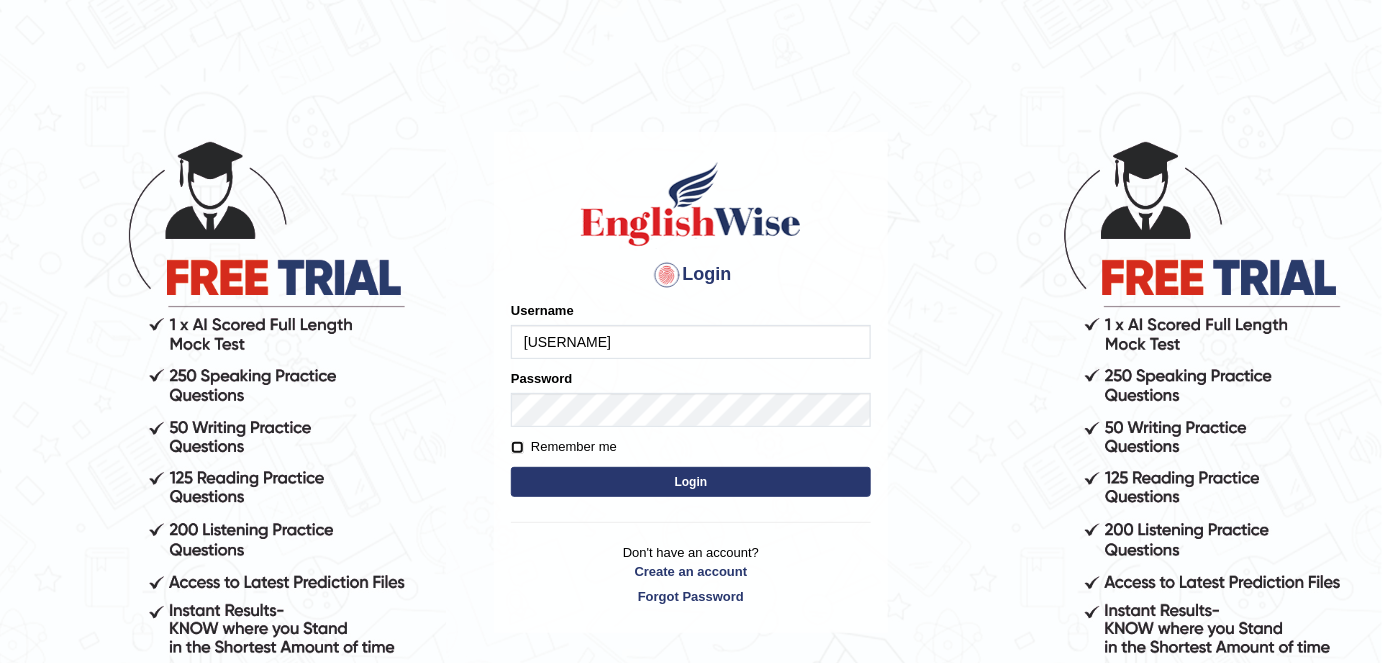 click on "Remember me" at bounding box center (517, 447) 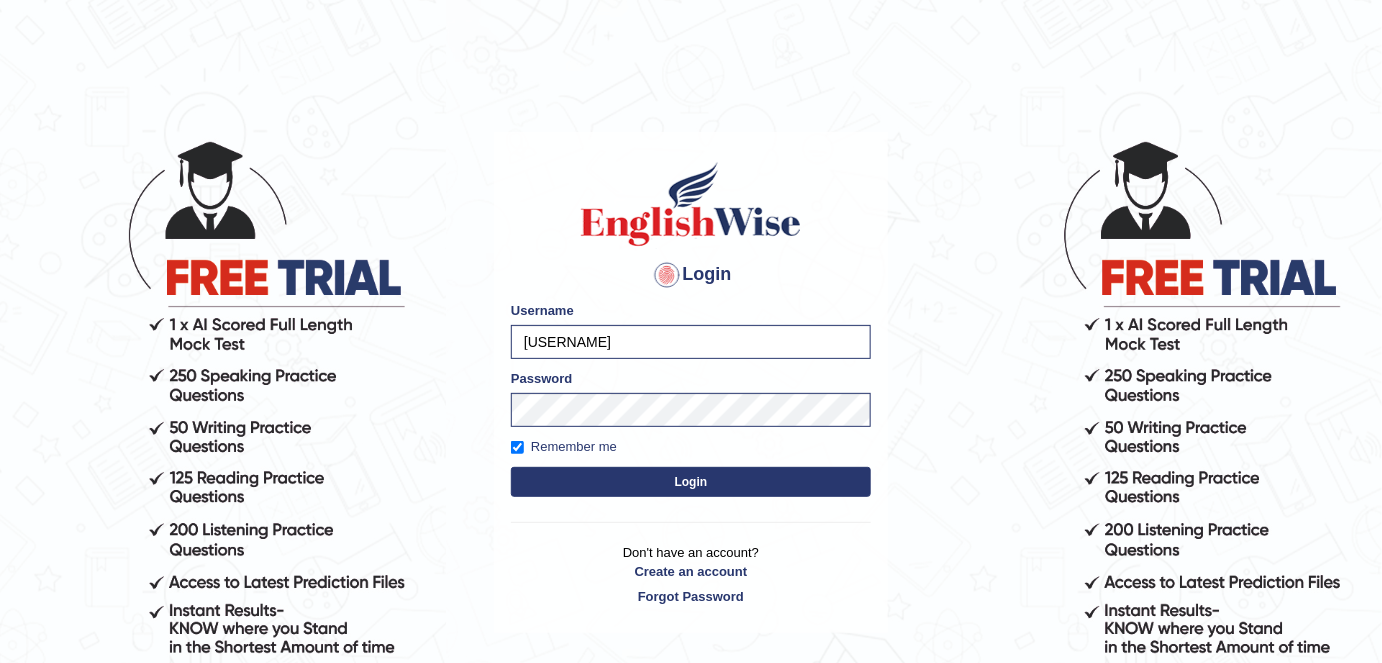 click on "Login" at bounding box center (691, 482) 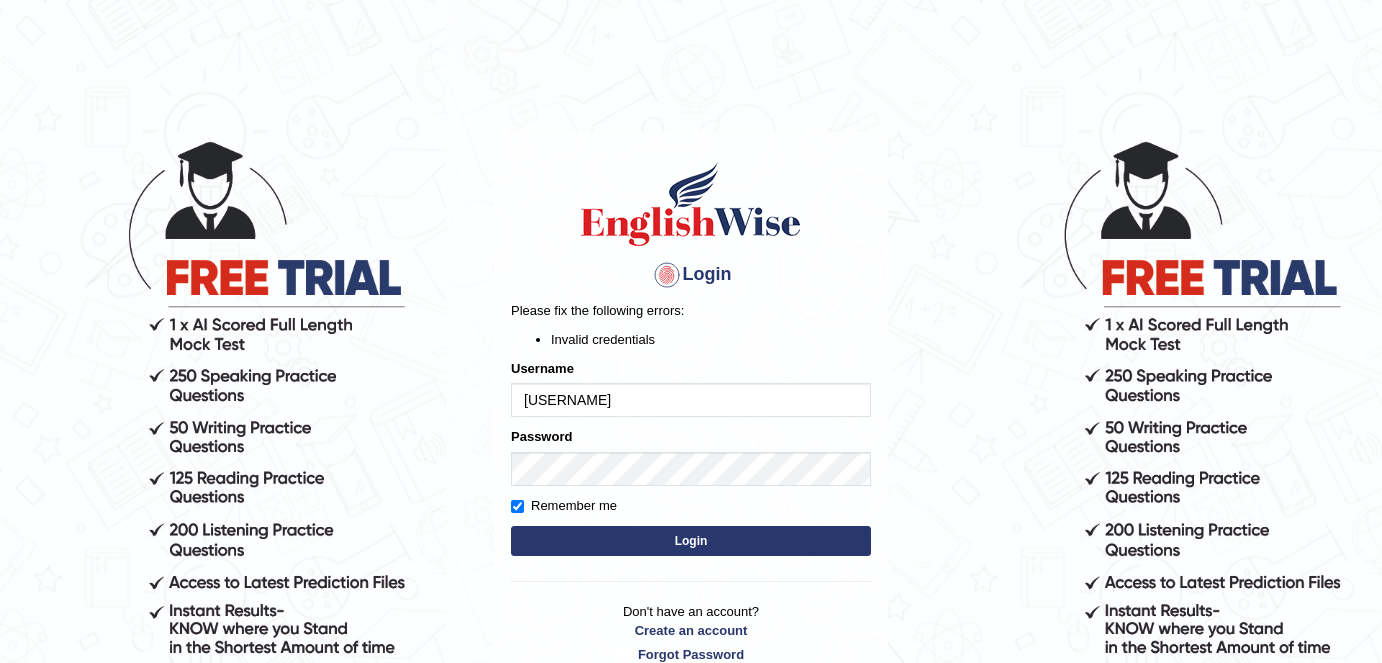 scroll, scrollTop: 0, scrollLeft: 0, axis: both 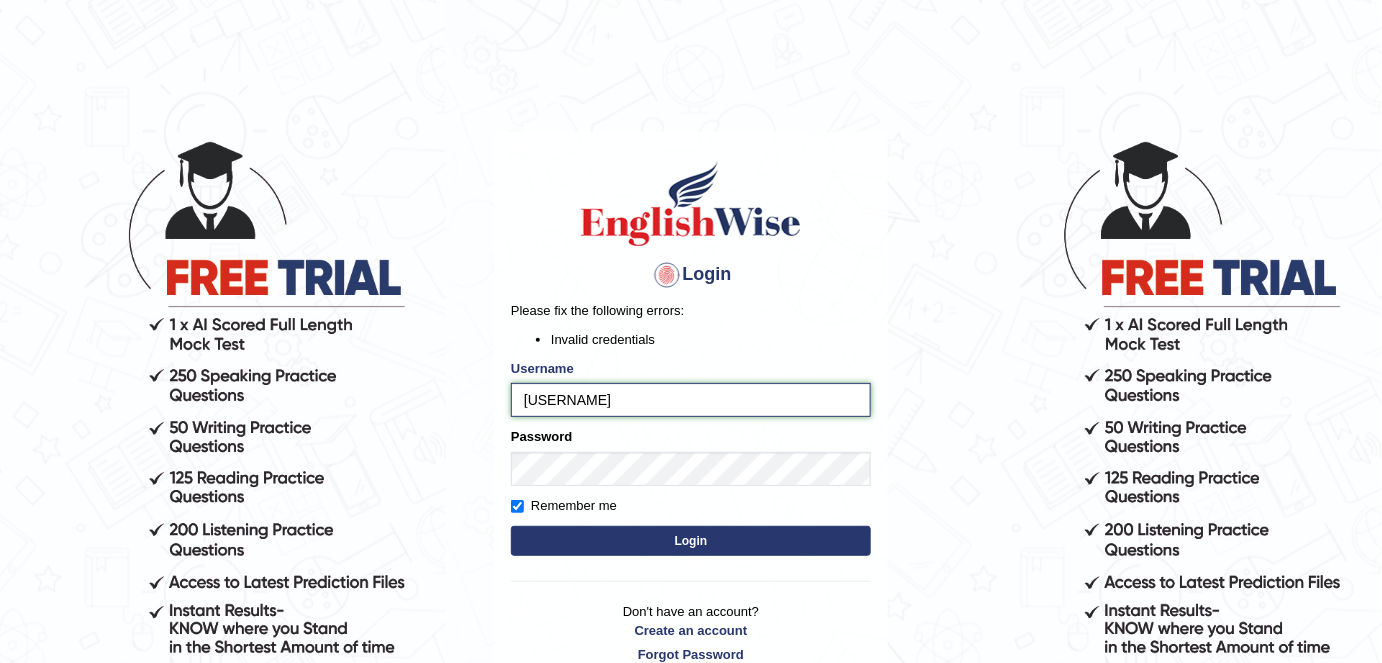 click on "[USERNAME]" at bounding box center (691, 400) 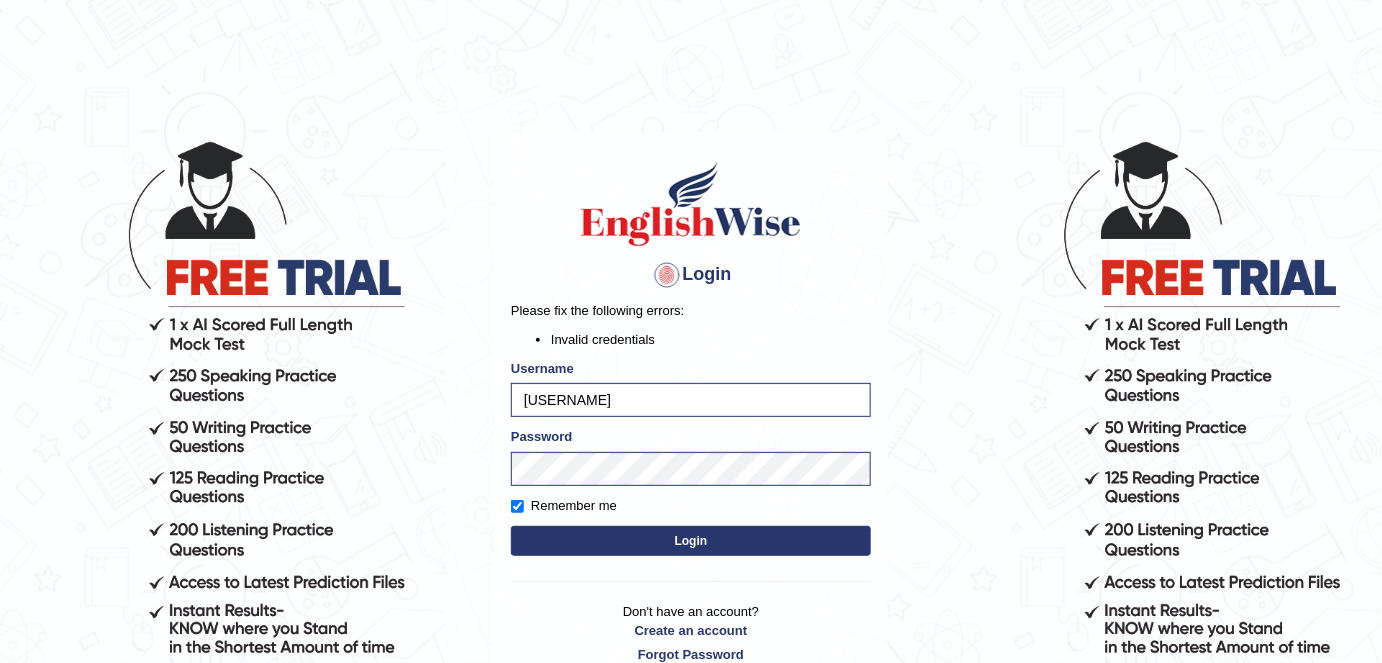 click on "Login" at bounding box center (691, 541) 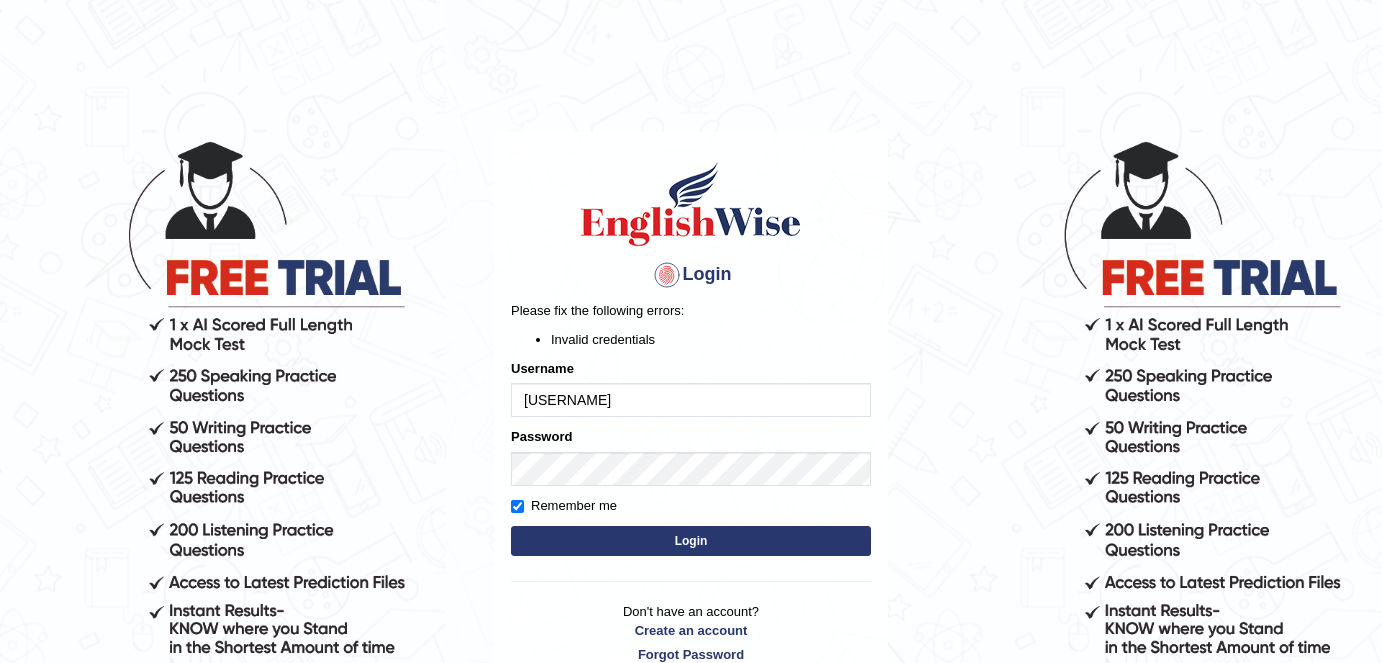 scroll, scrollTop: 0, scrollLeft: 0, axis: both 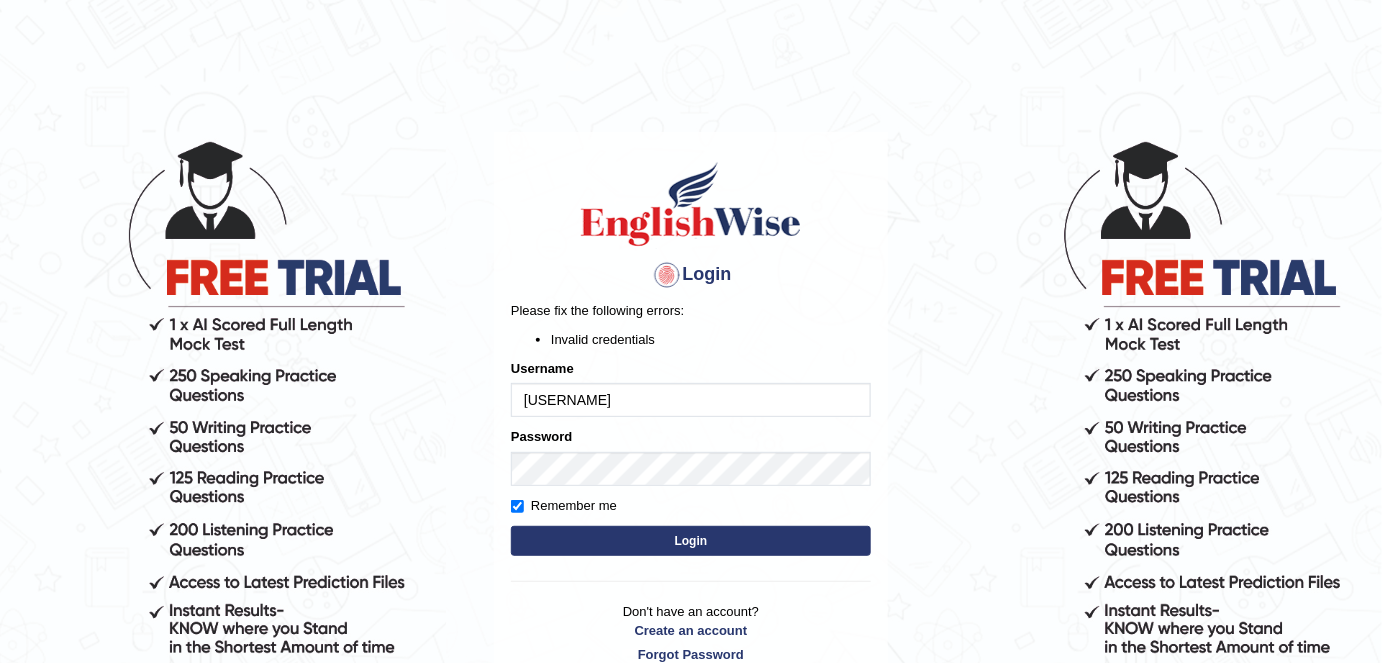 click on "Login" at bounding box center (691, 541) 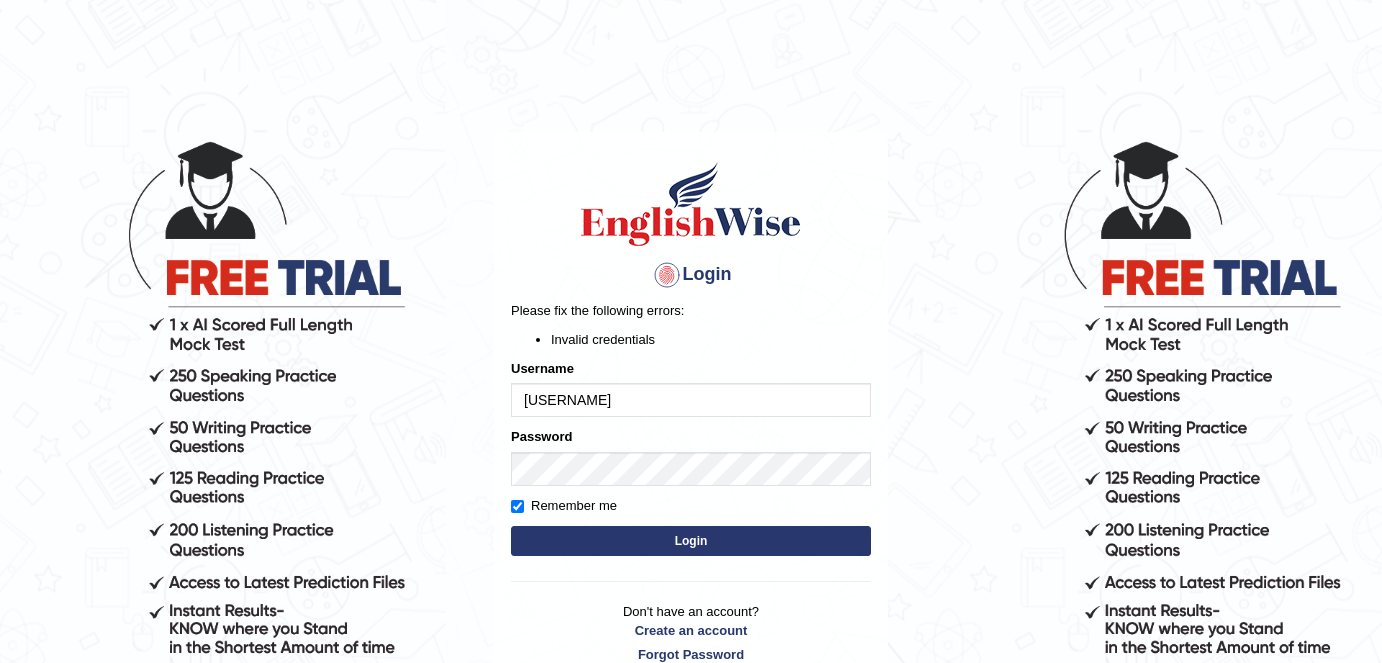 scroll, scrollTop: 0, scrollLeft: 0, axis: both 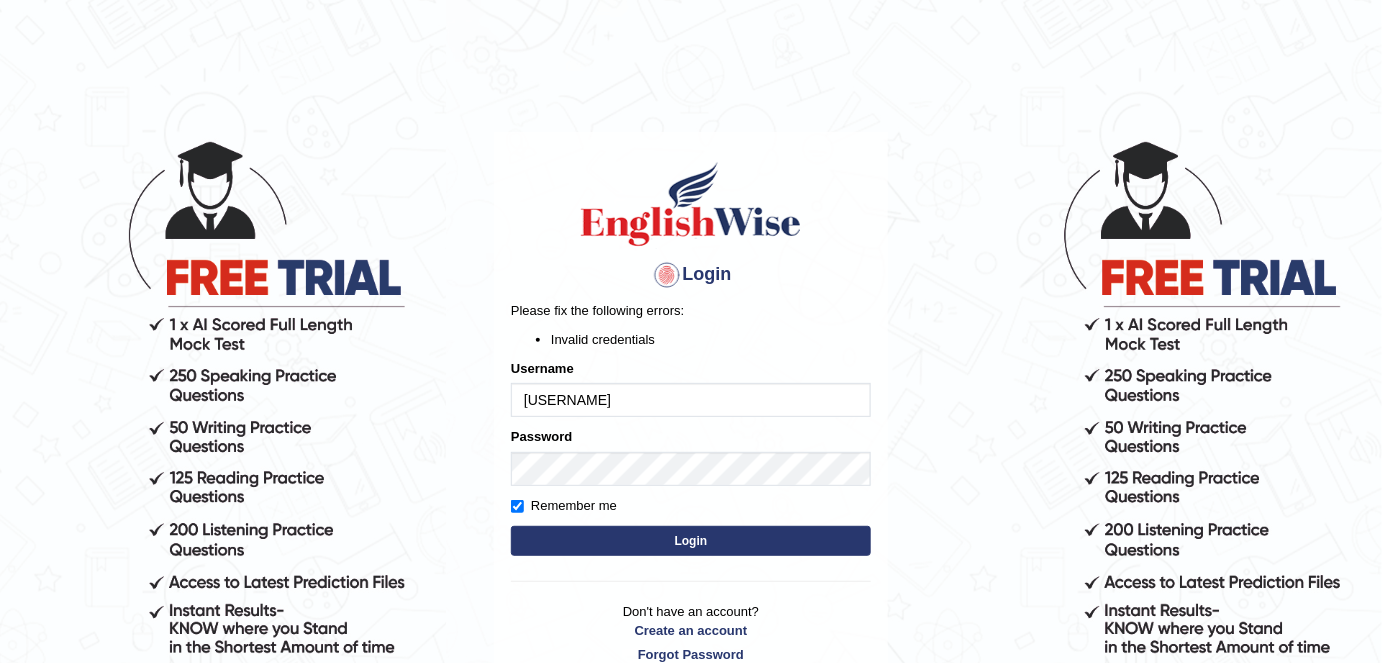 click on "[USERNAME]" at bounding box center [691, 400] 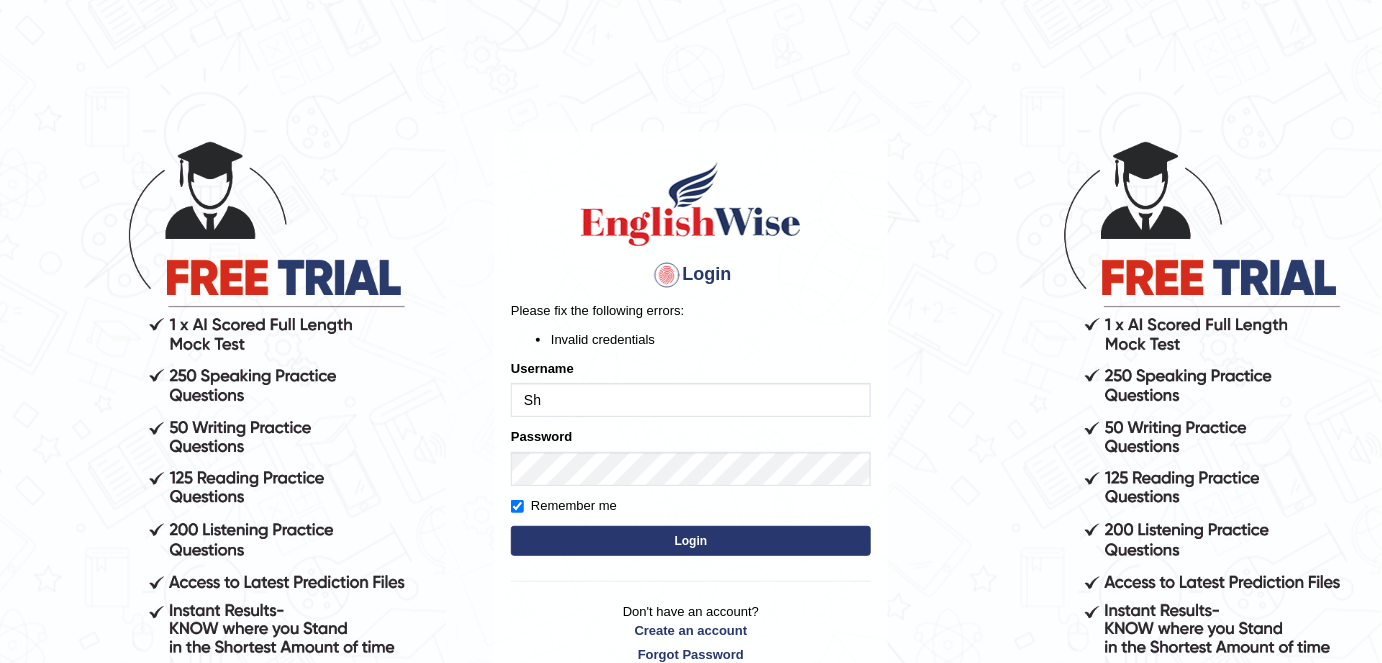 type on "S" 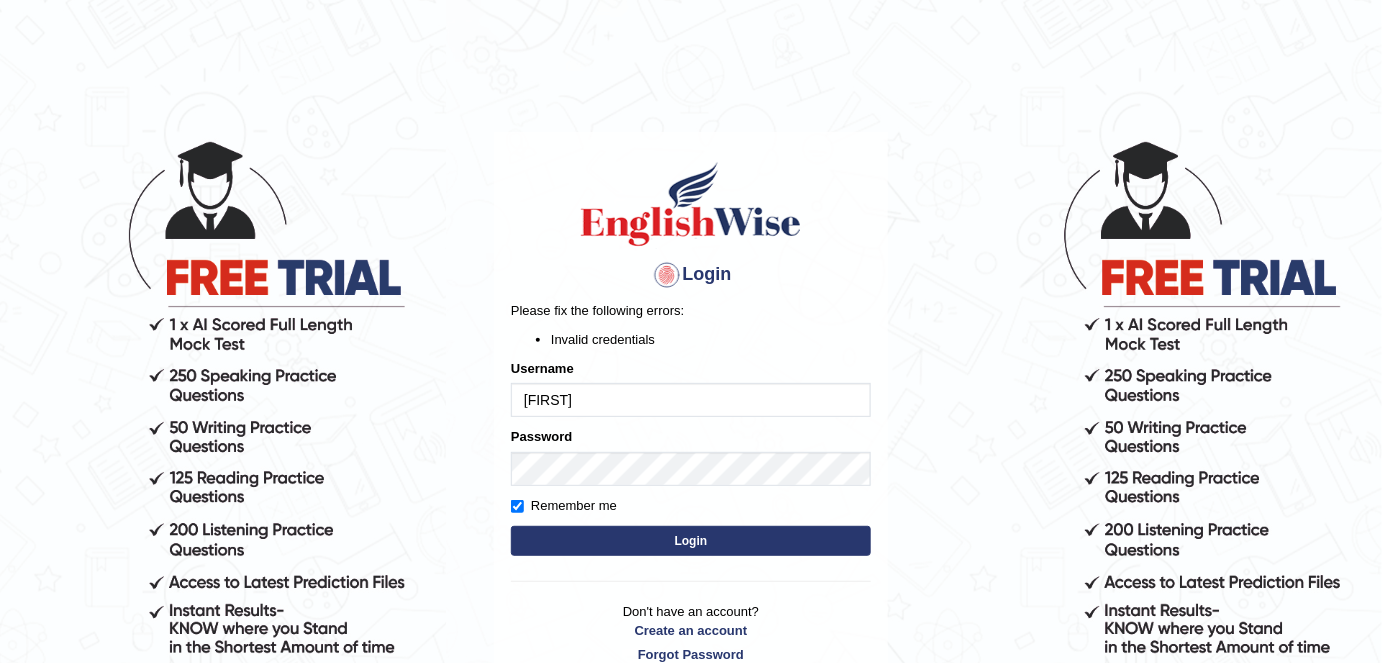 type on "[USERNAME]" 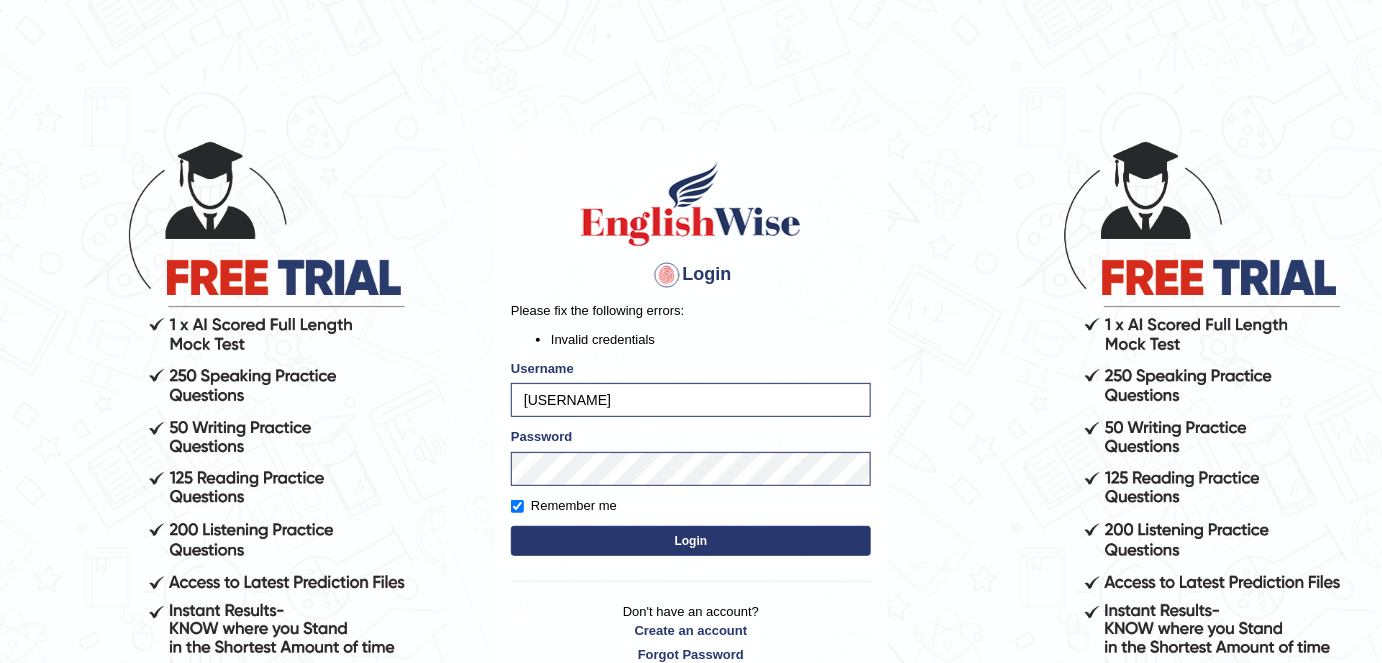 click on "Login" at bounding box center [691, 541] 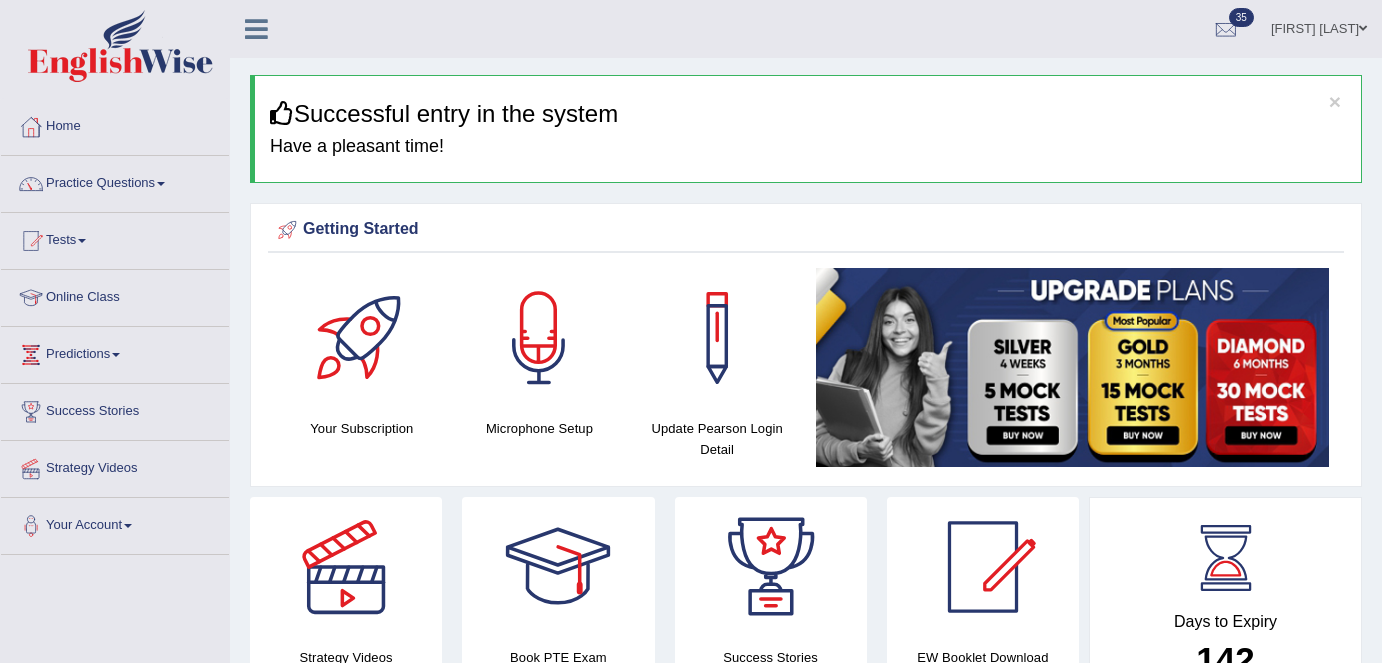 scroll, scrollTop: 0, scrollLeft: 0, axis: both 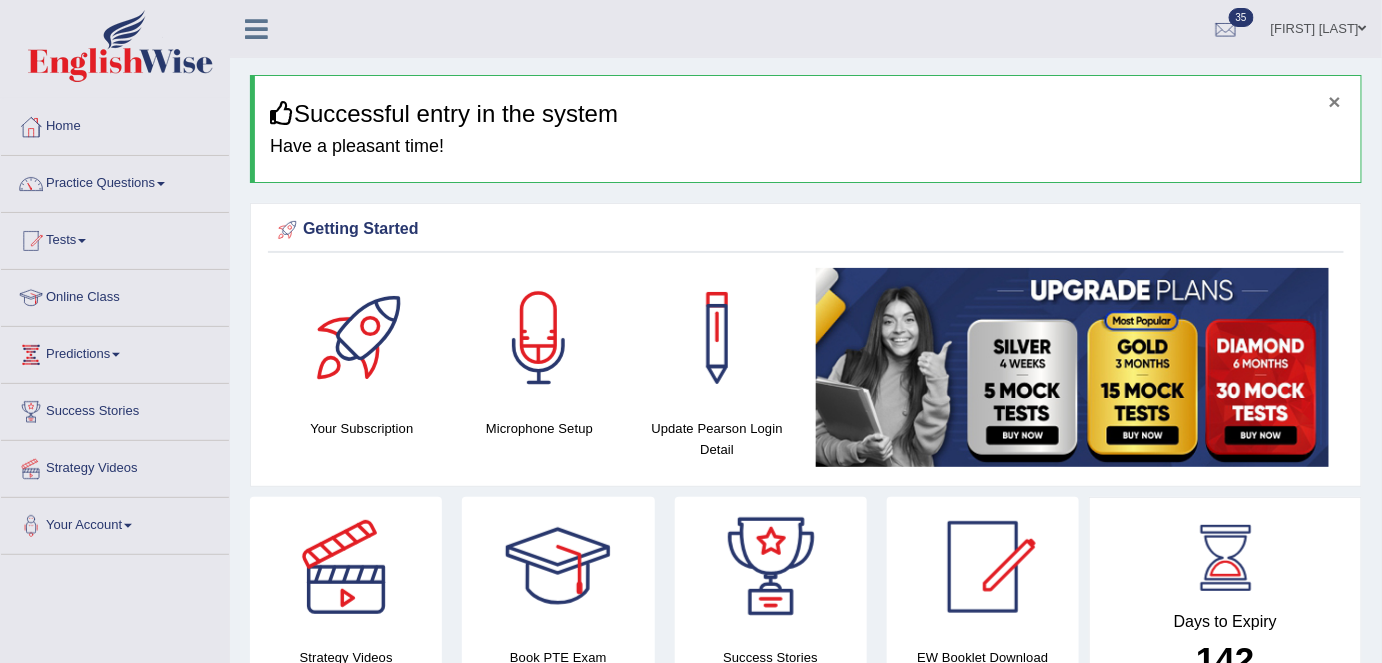click on "×" at bounding box center (1335, 101) 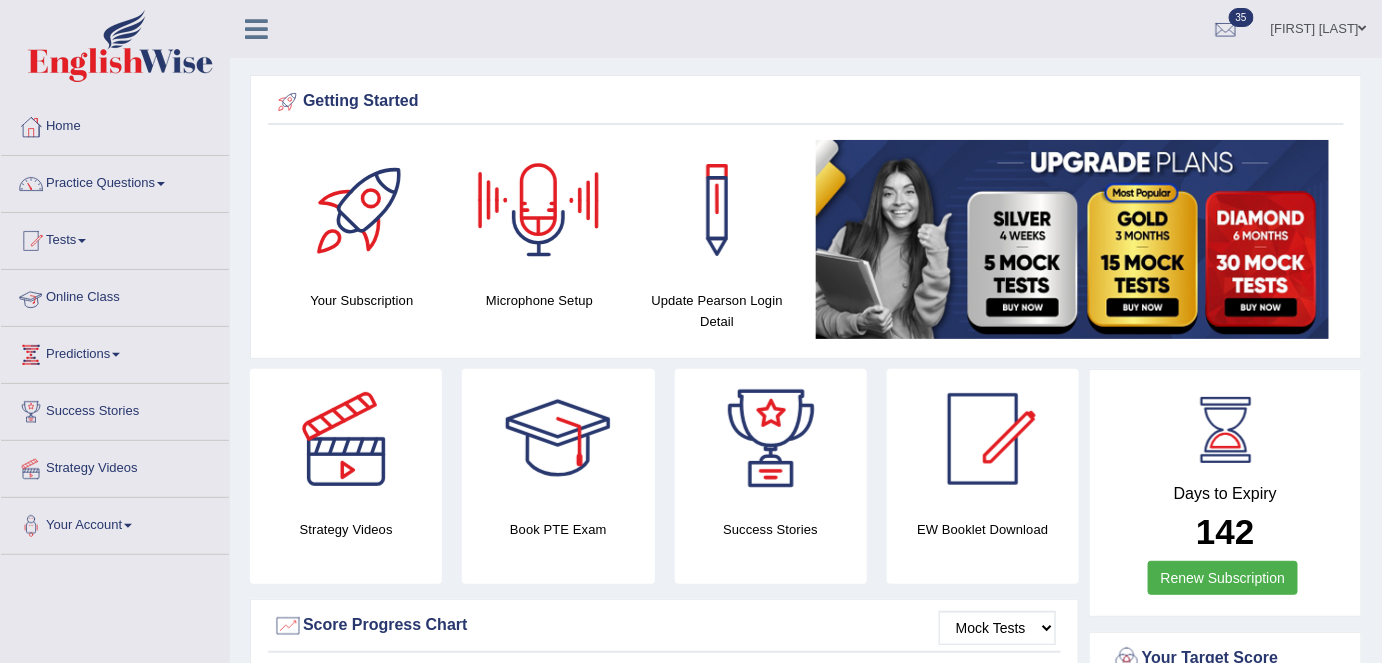 click on "Online Class" at bounding box center (115, 295) 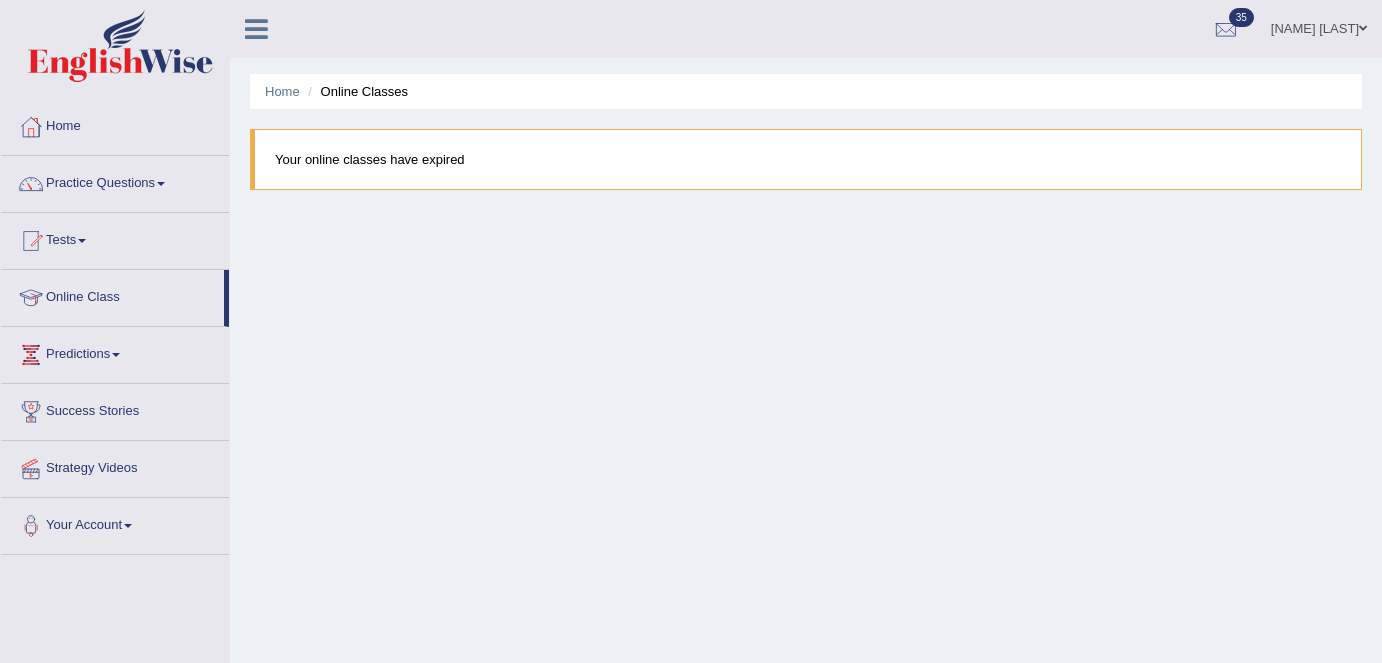 scroll, scrollTop: 0, scrollLeft: 0, axis: both 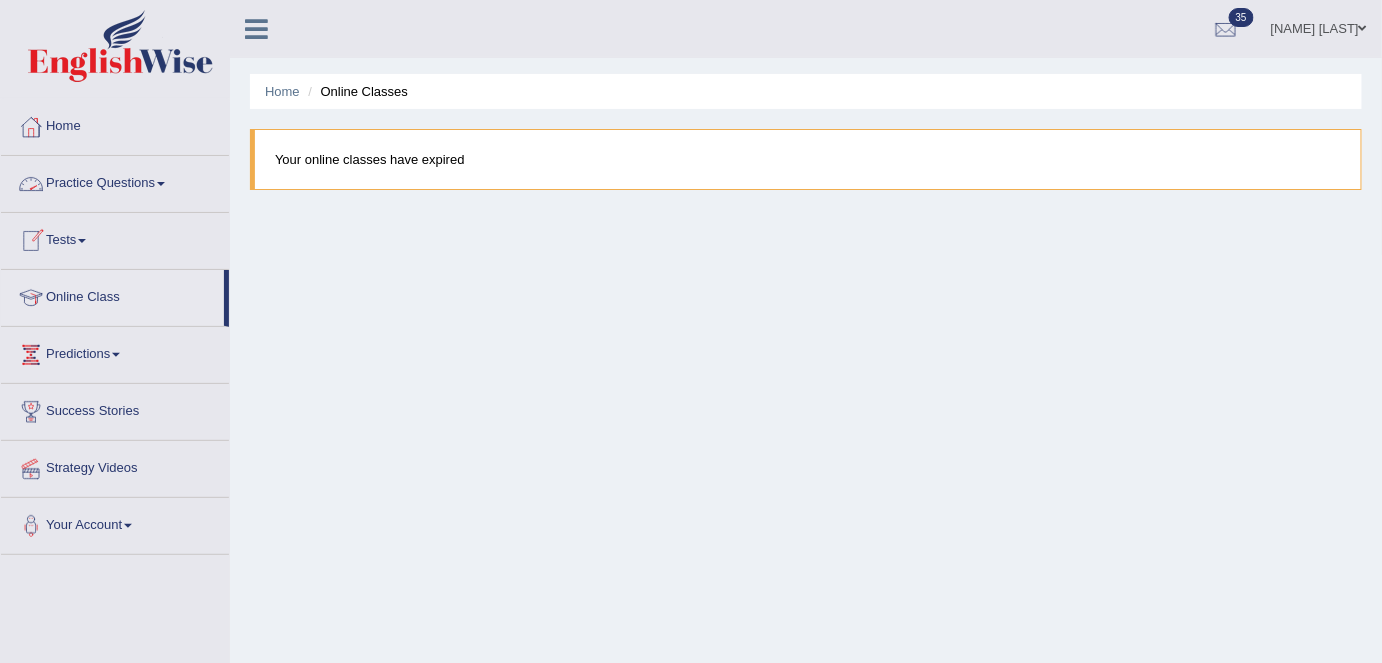 click on "Practice Questions" at bounding box center [115, 181] 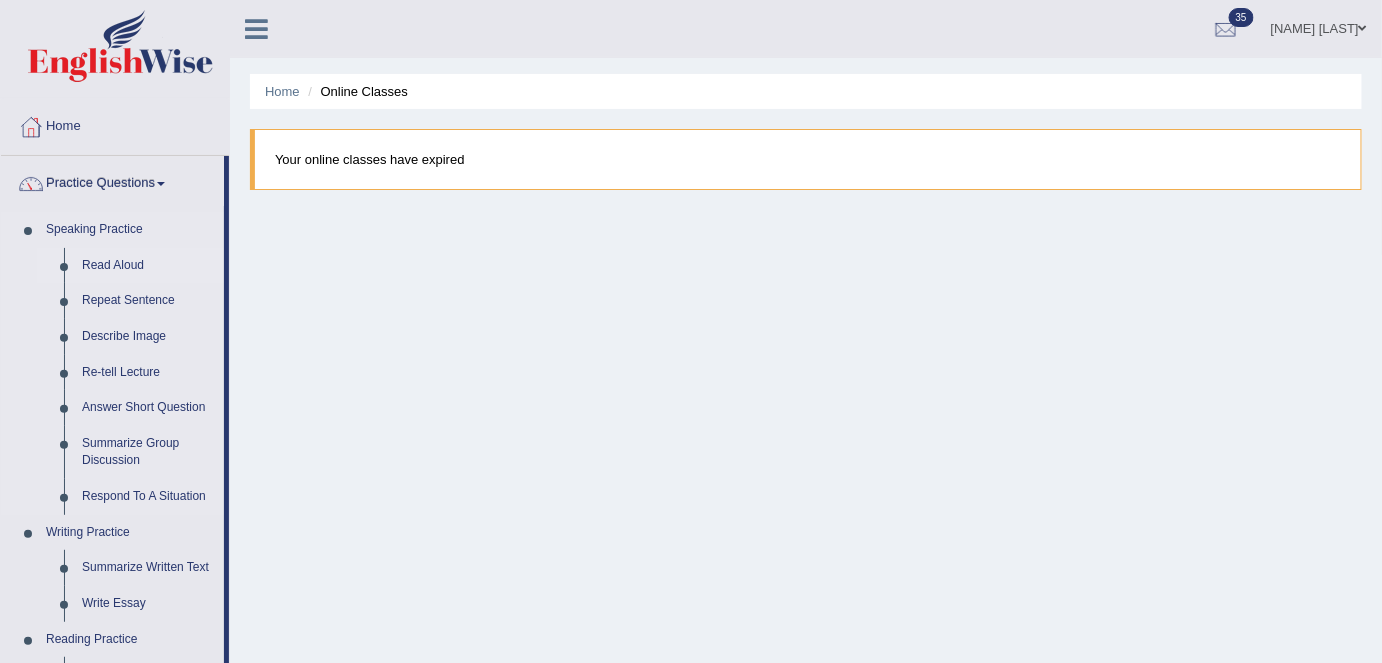 click on "Read Aloud" at bounding box center [148, 266] 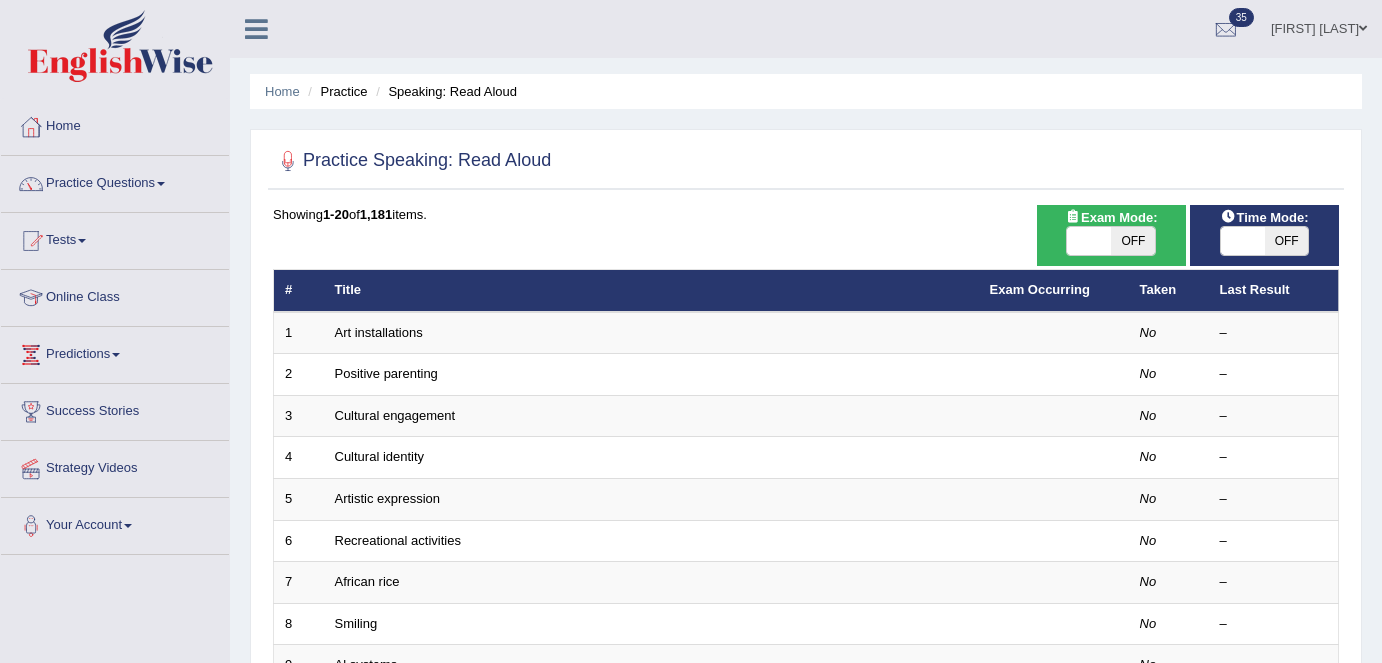 scroll, scrollTop: 0, scrollLeft: 0, axis: both 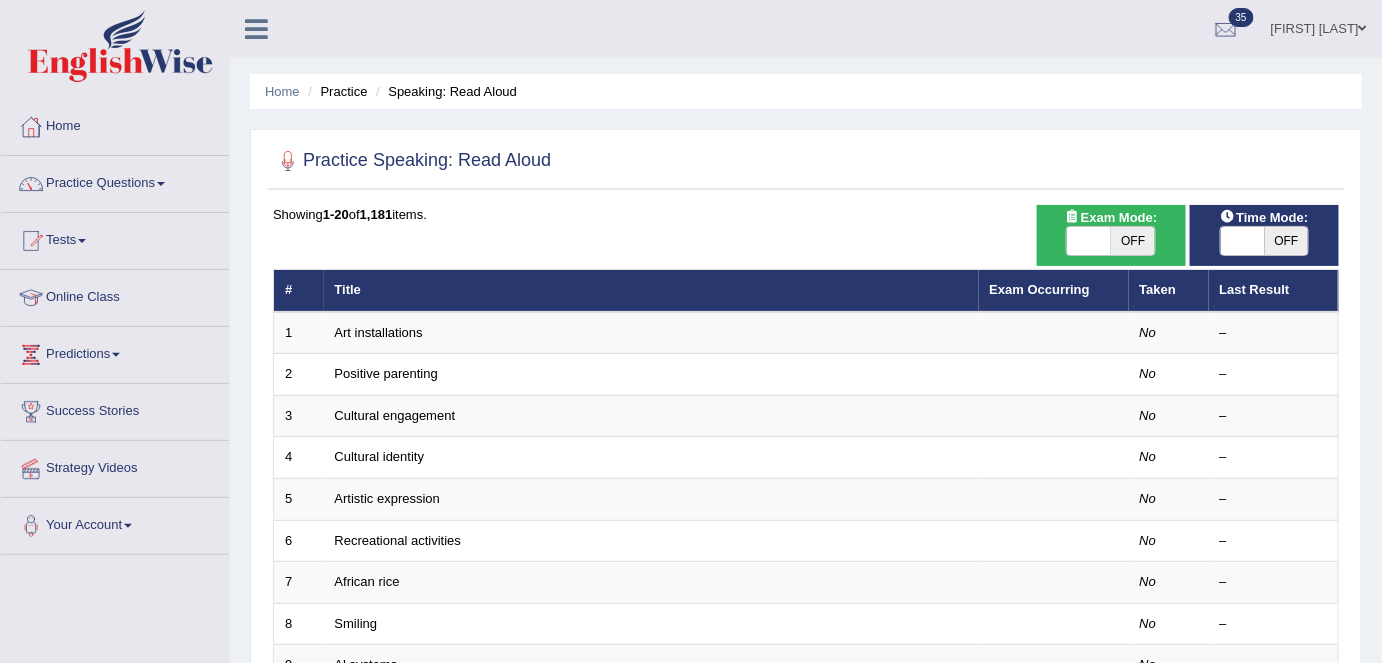 click on "OFF" at bounding box center (1133, 241) 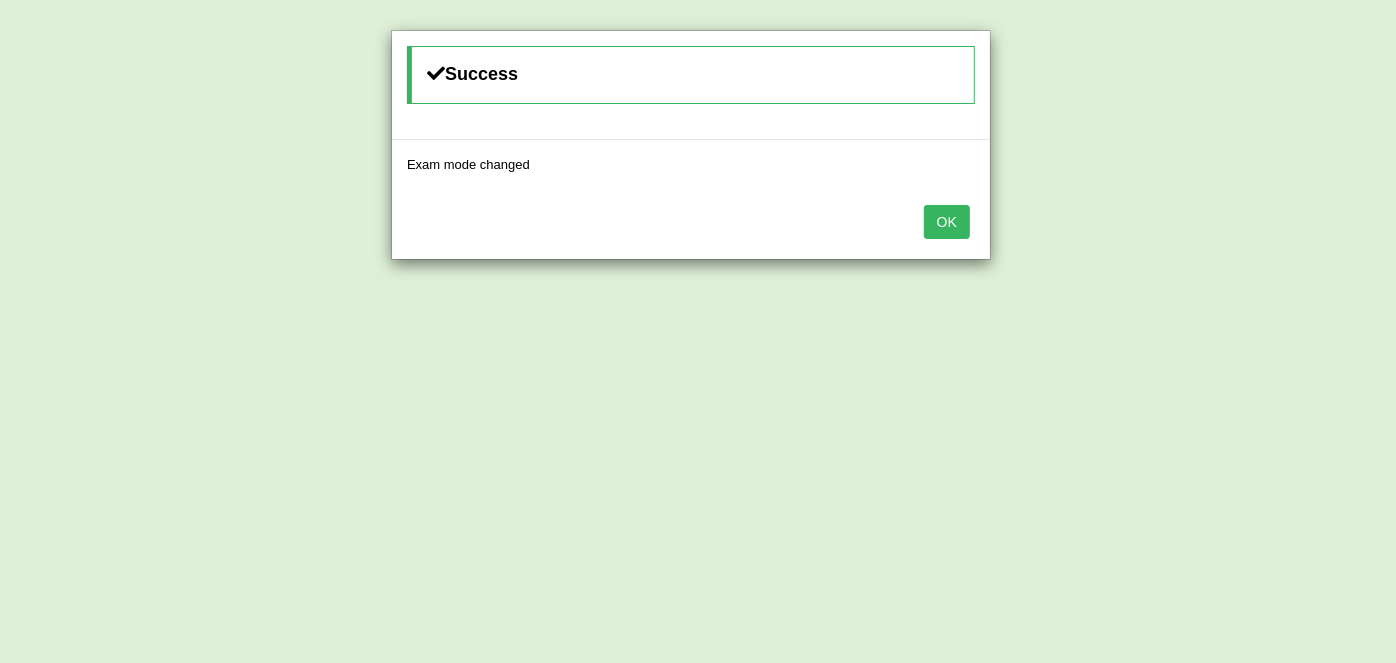 click on "OK" at bounding box center [947, 222] 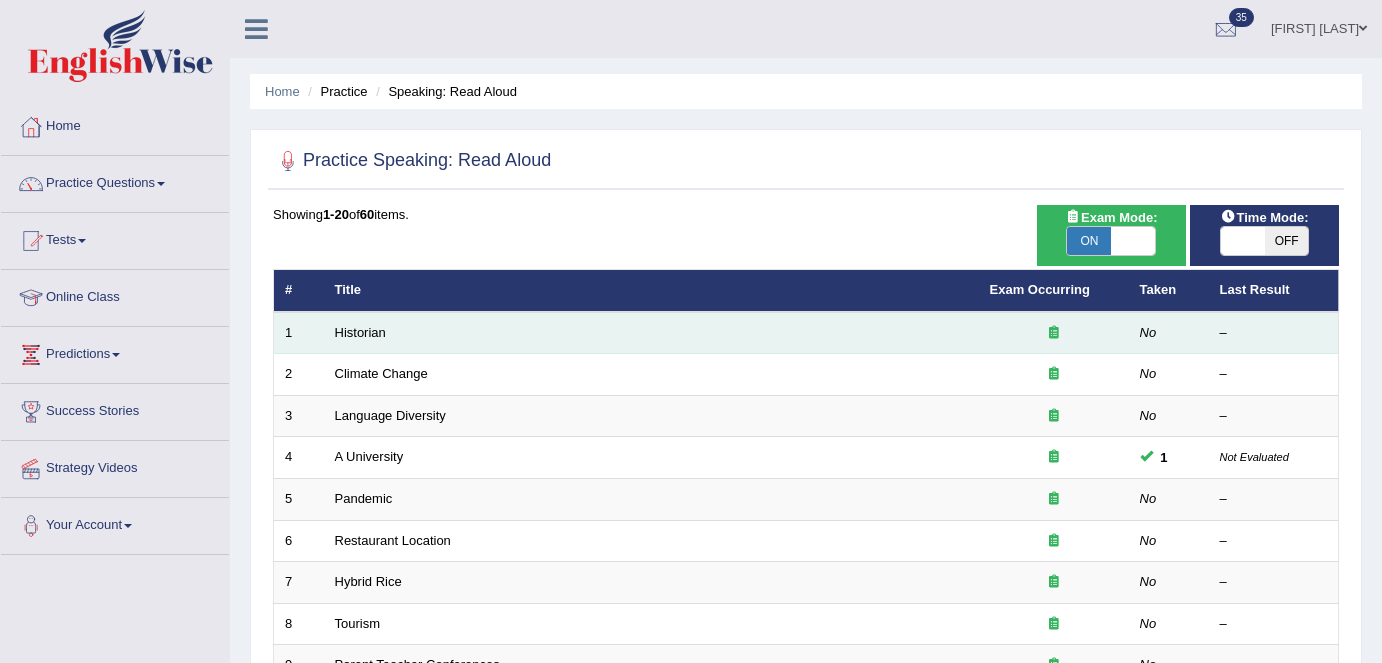 scroll, scrollTop: 0, scrollLeft: 0, axis: both 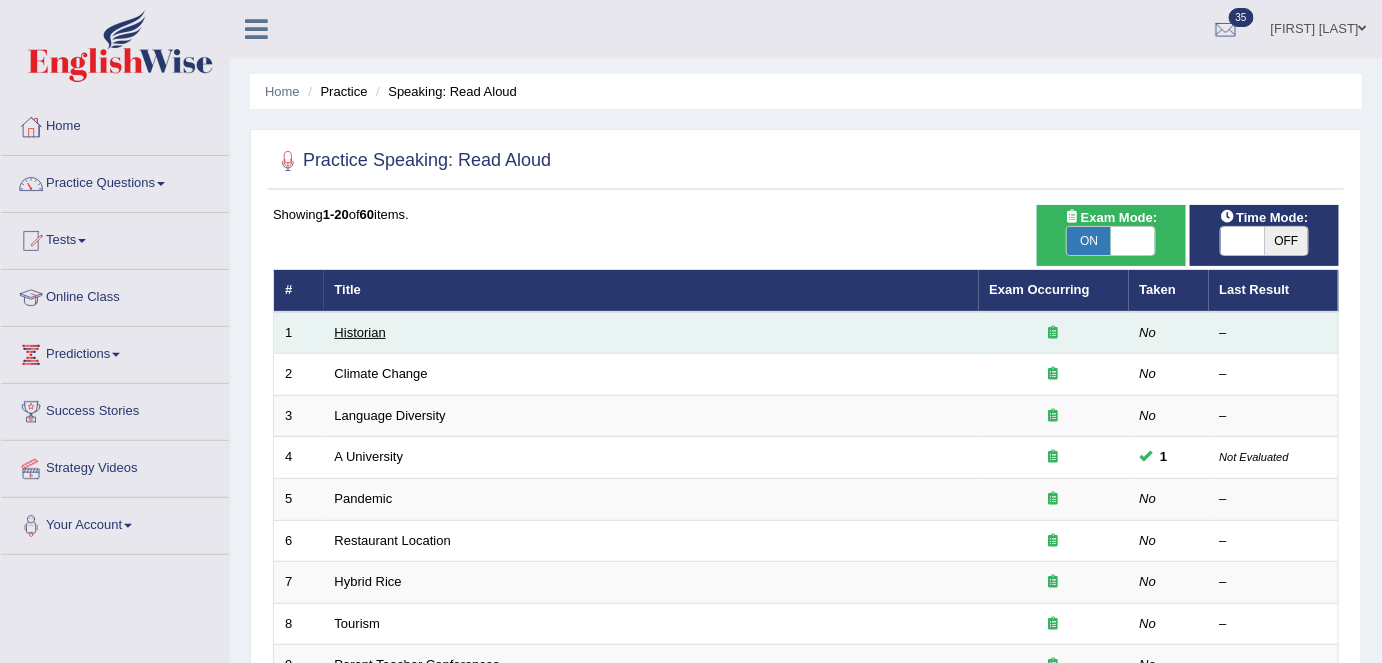 click on "Historian" at bounding box center (360, 332) 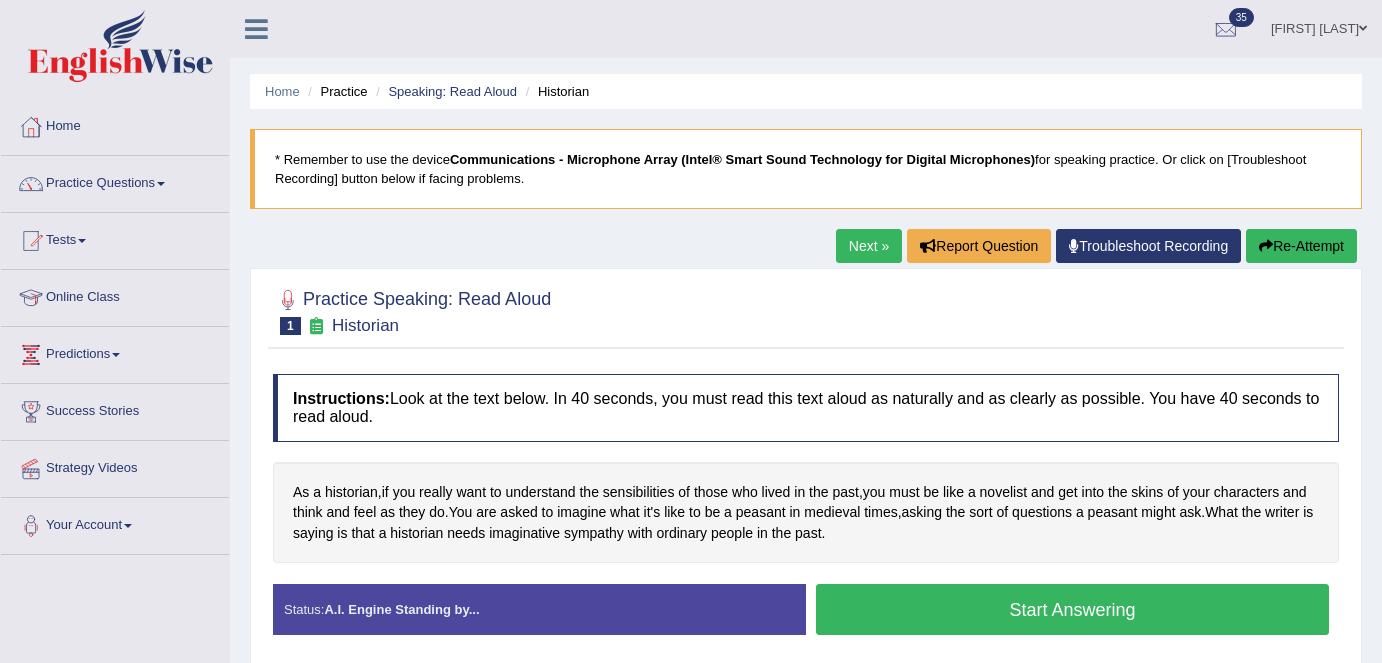 scroll, scrollTop: 0, scrollLeft: 0, axis: both 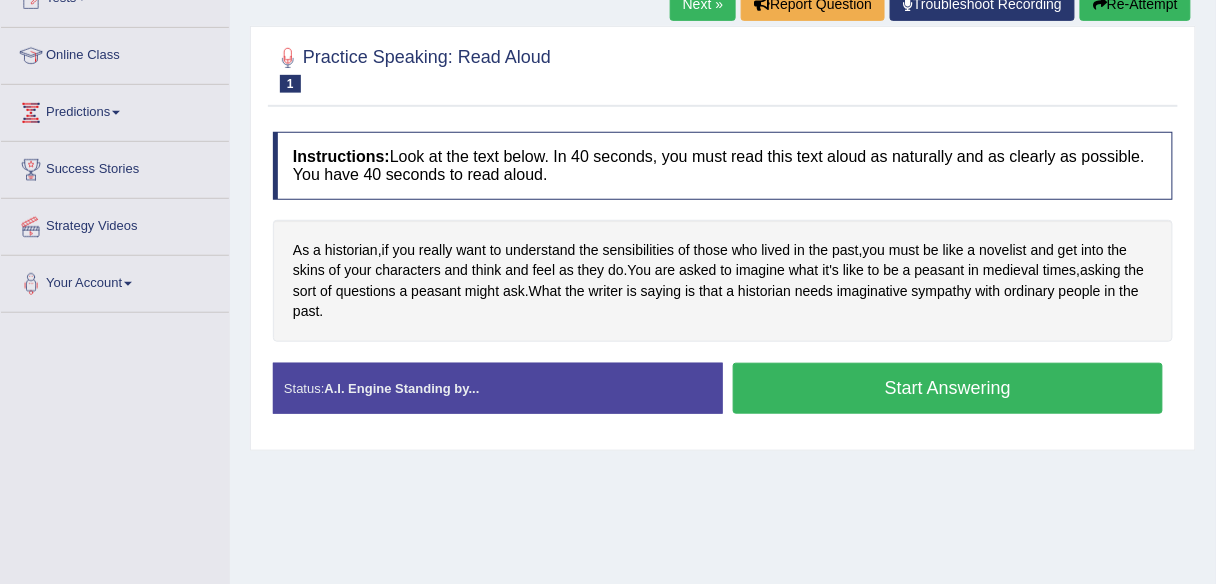 click on "Next »" at bounding box center (703, 4) 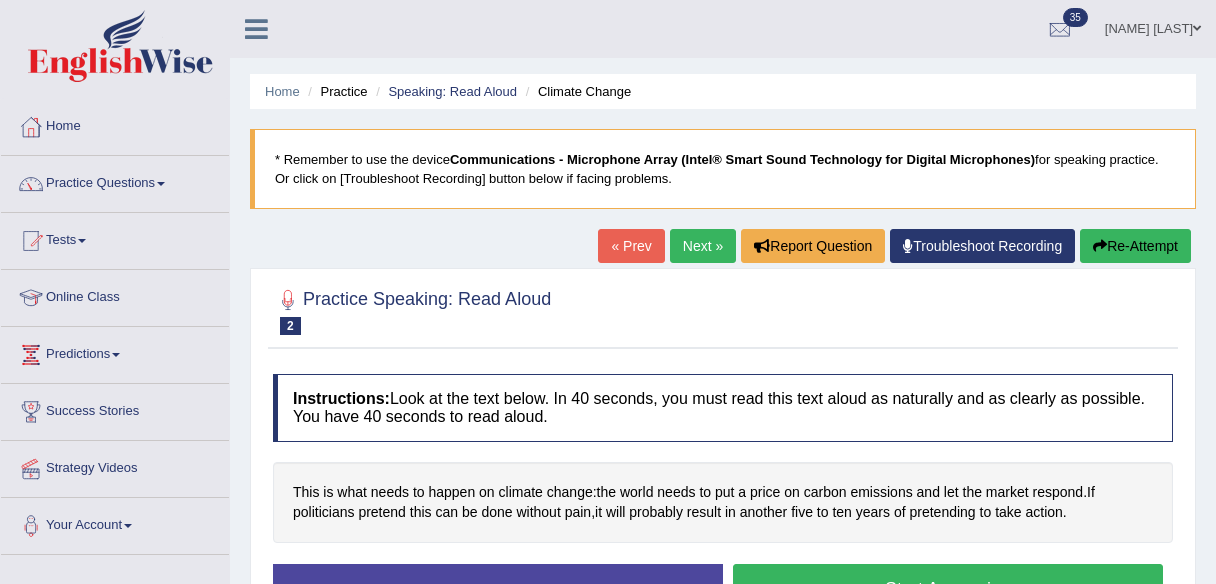scroll, scrollTop: 0, scrollLeft: 0, axis: both 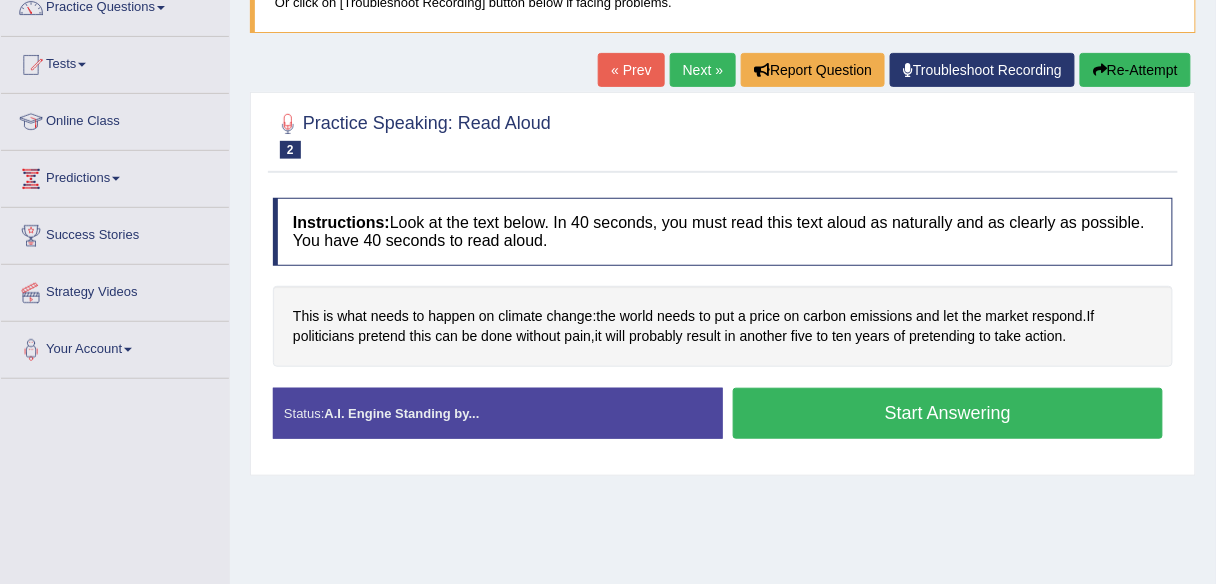 click on "Next »" at bounding box center [703, 70] 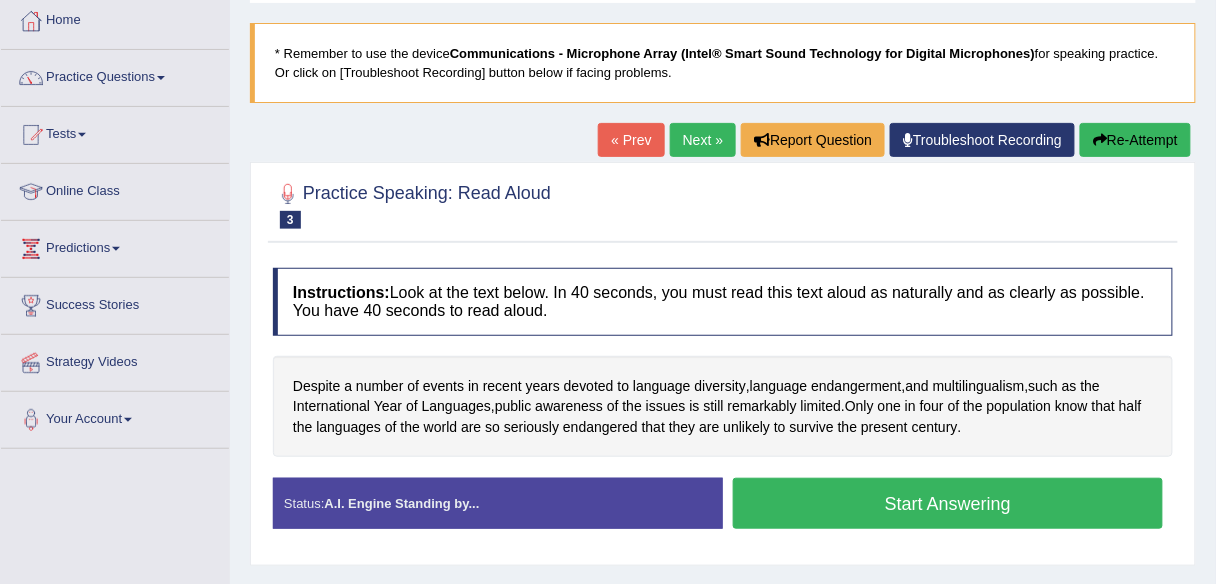 scroll, scrollTop: 118, scrollLeft: 0, axis: vertical 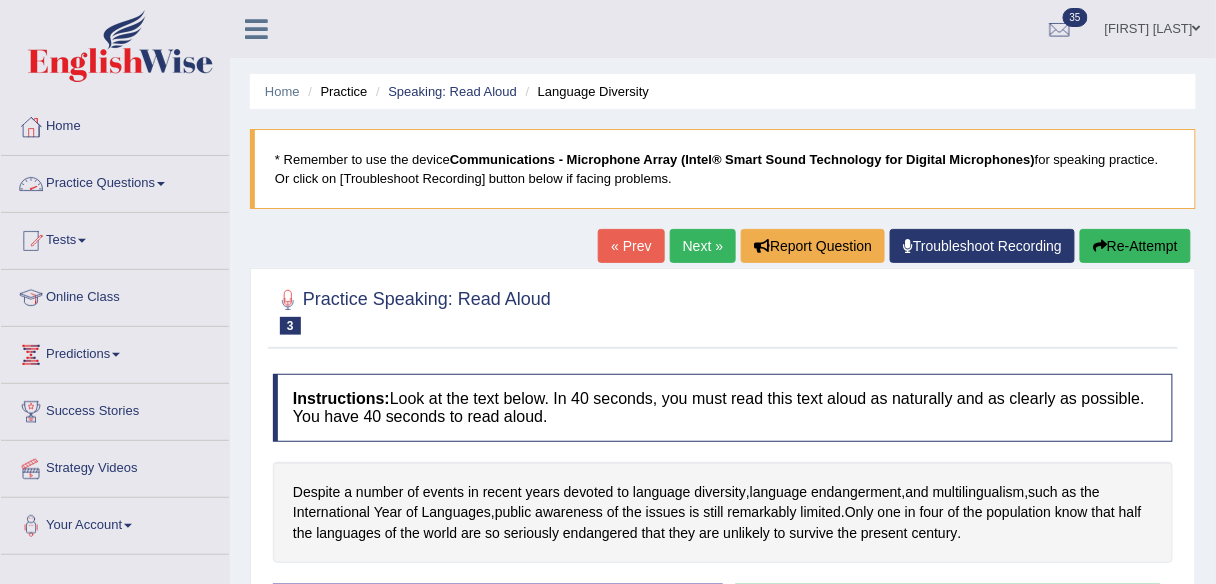 click on "Practice Questions" at bounding box center (115, 181) 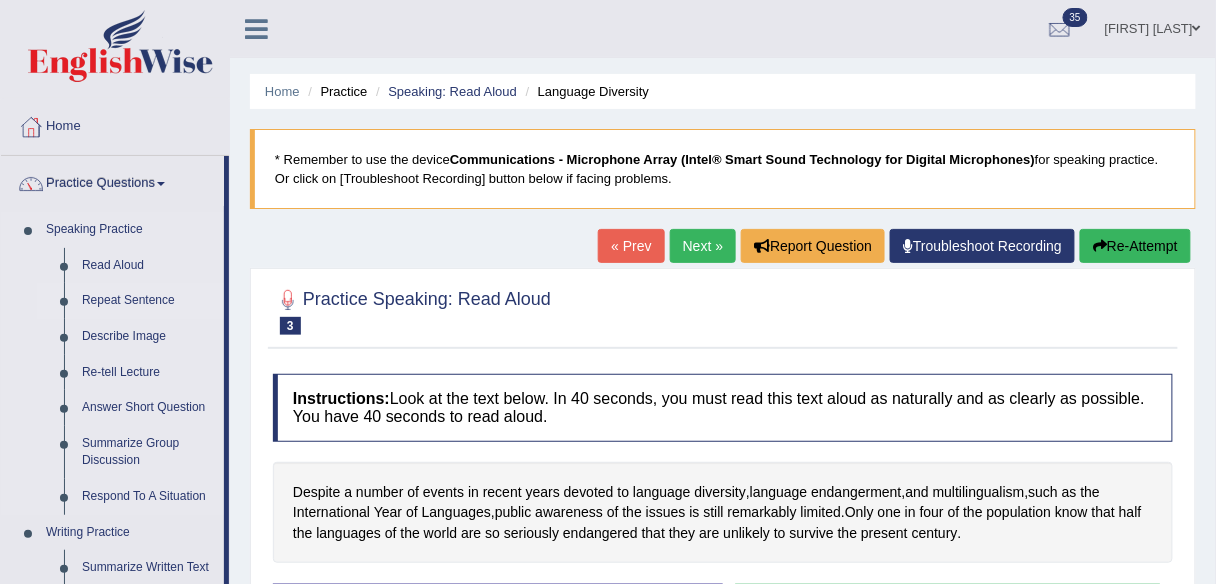 click on "Repeat Sentence" at bounding box center (148, 301) 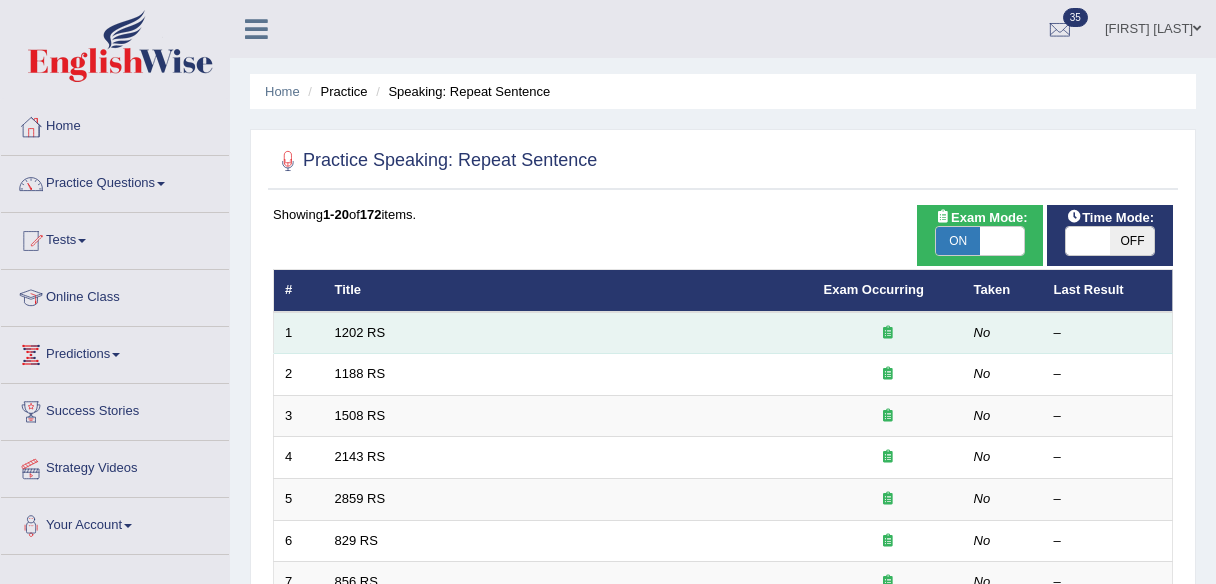 scroll, scrollTop: 0, scrollLeft: 0, axis: both 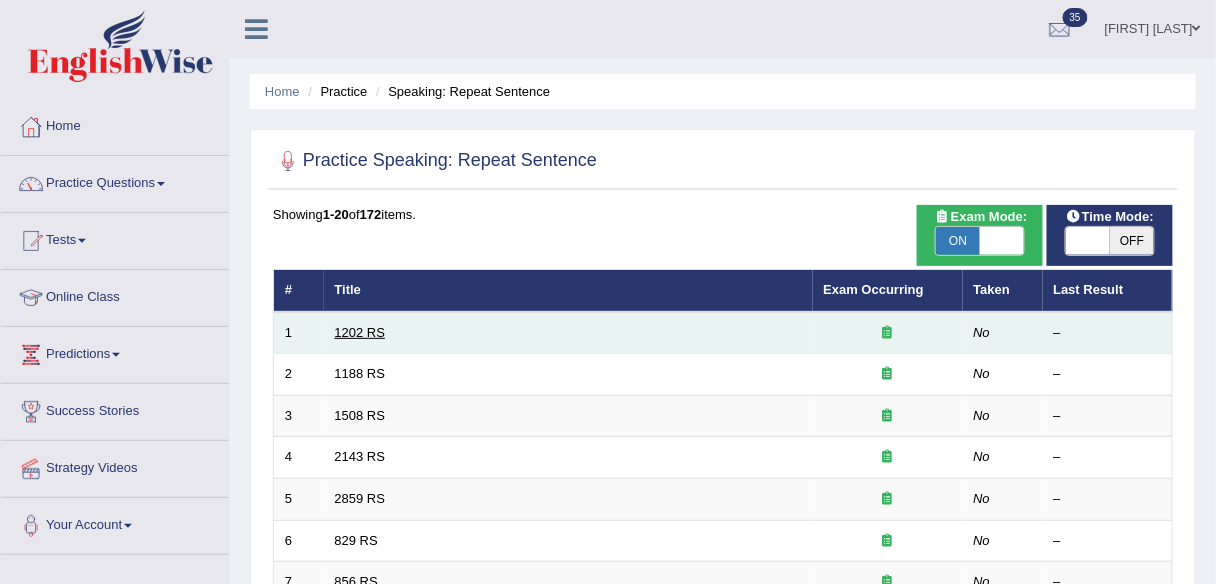 click on "1202 RS" at bounding box center (360, 332) 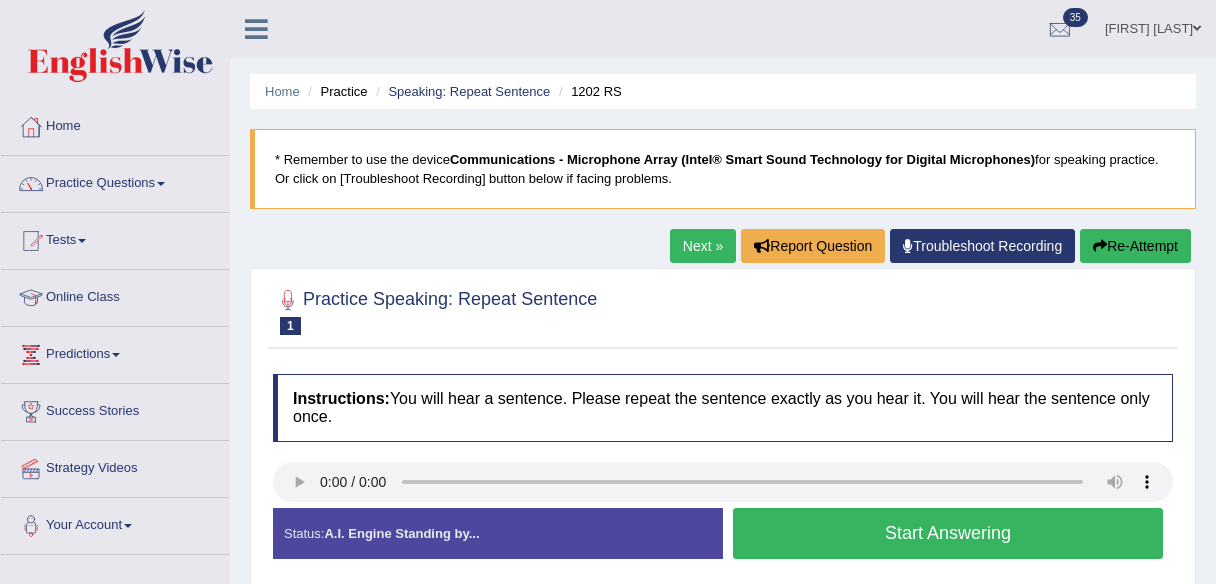 scroll, scrollTop: 114, scrollLeft: 0, axis: vertical 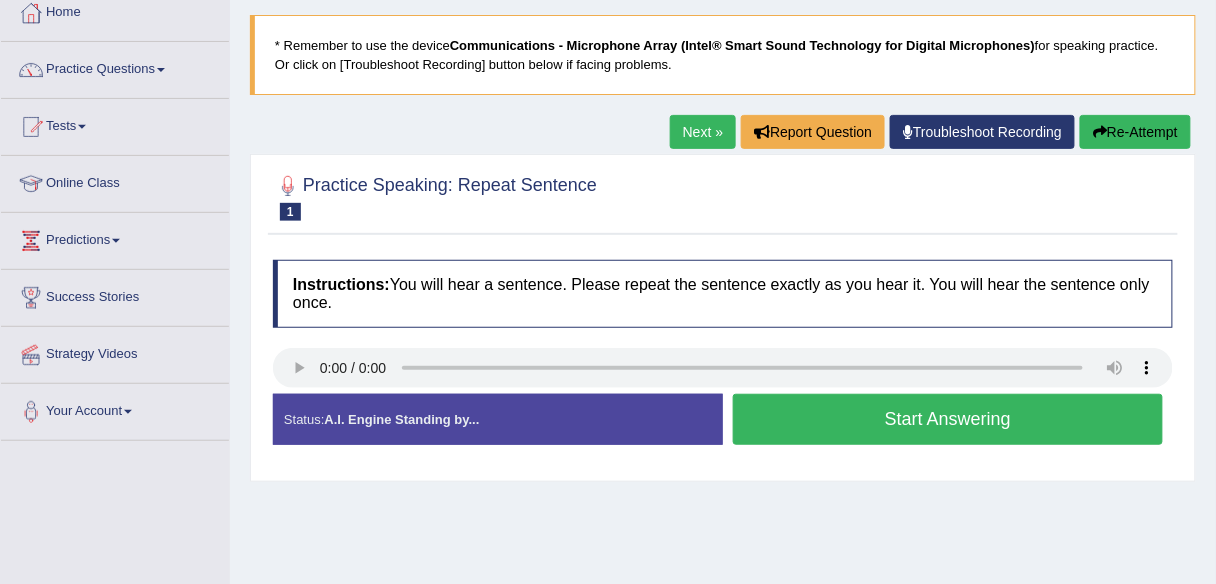 type 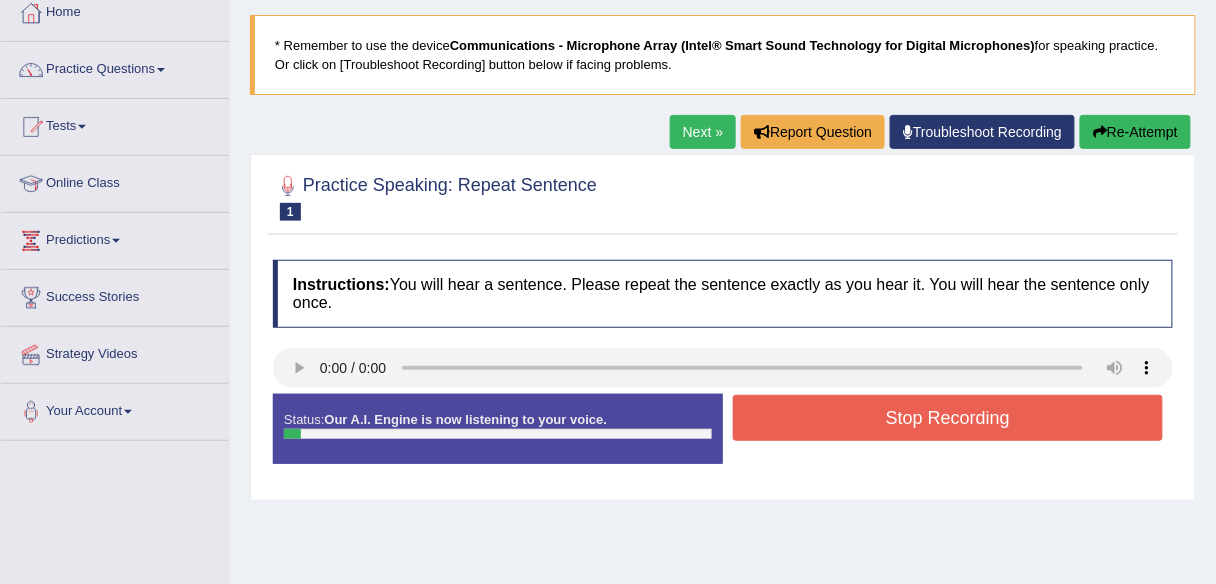 click on "Stop Recording" at bounding box center (948, 418) 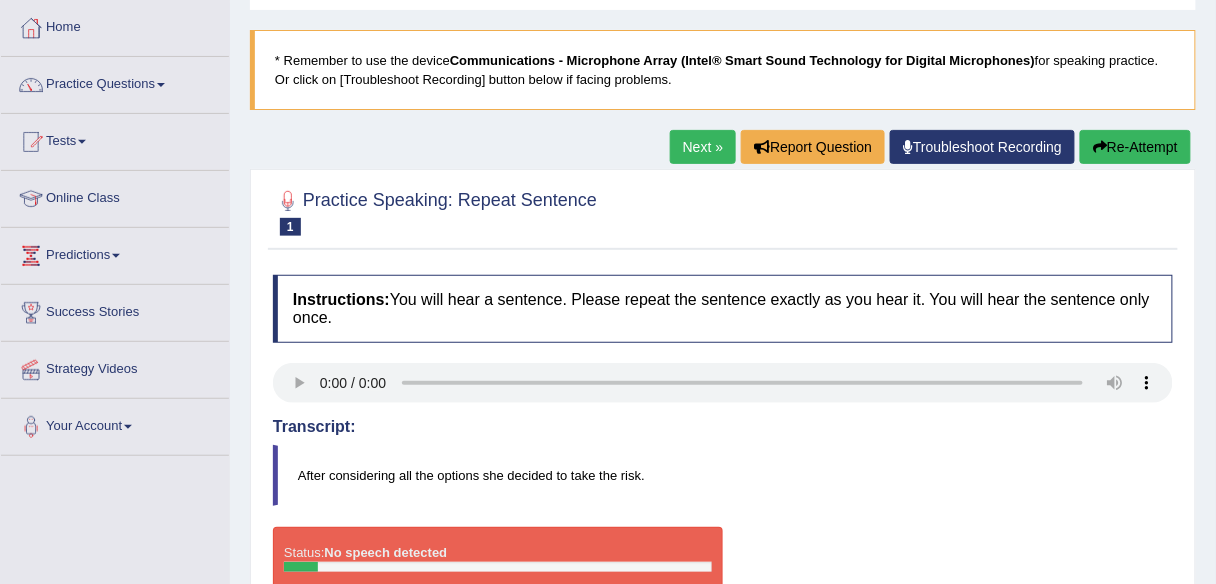 scroll, scrollTop: 0, scrollLeft: 0, axis: both 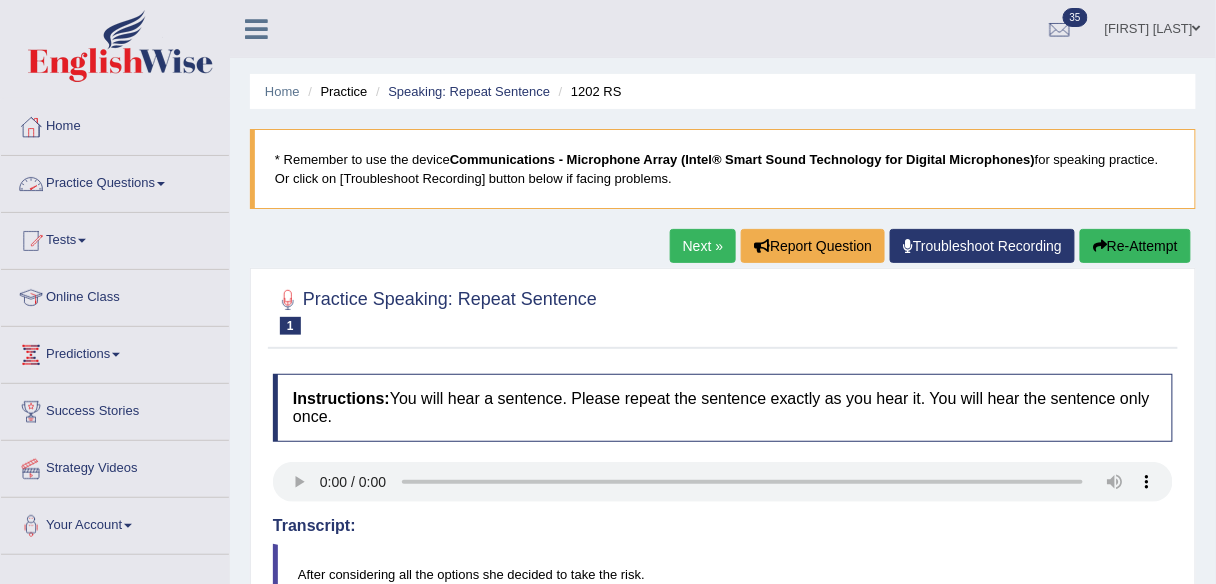 click on "Practice Questions" at bounding box center (115, 181) 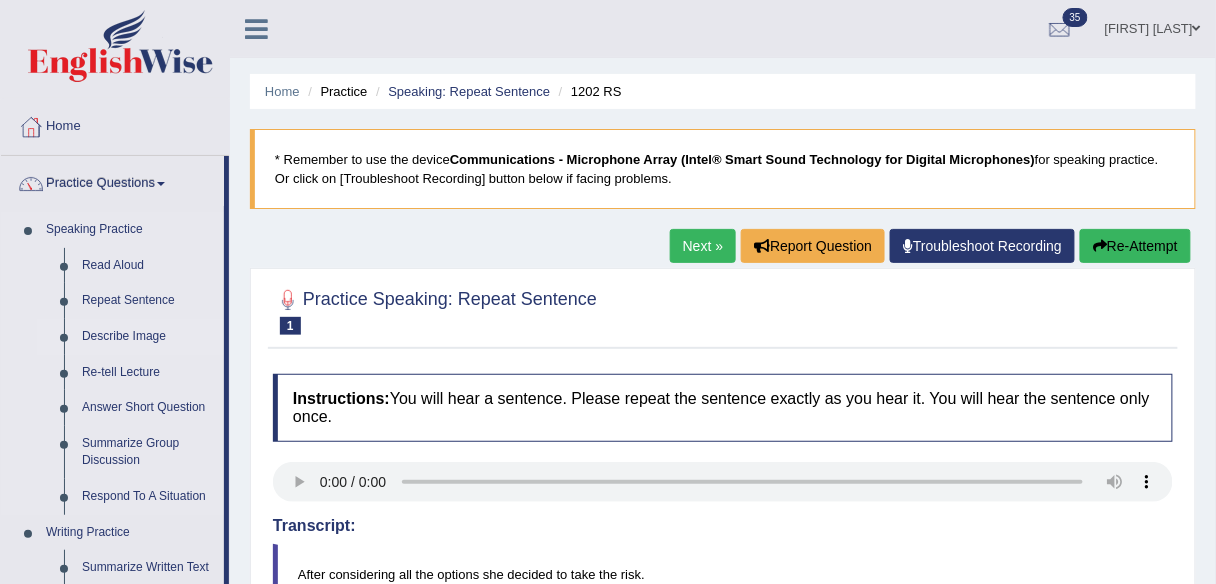 click on "Describe Image" at bounding box center (148, 337) 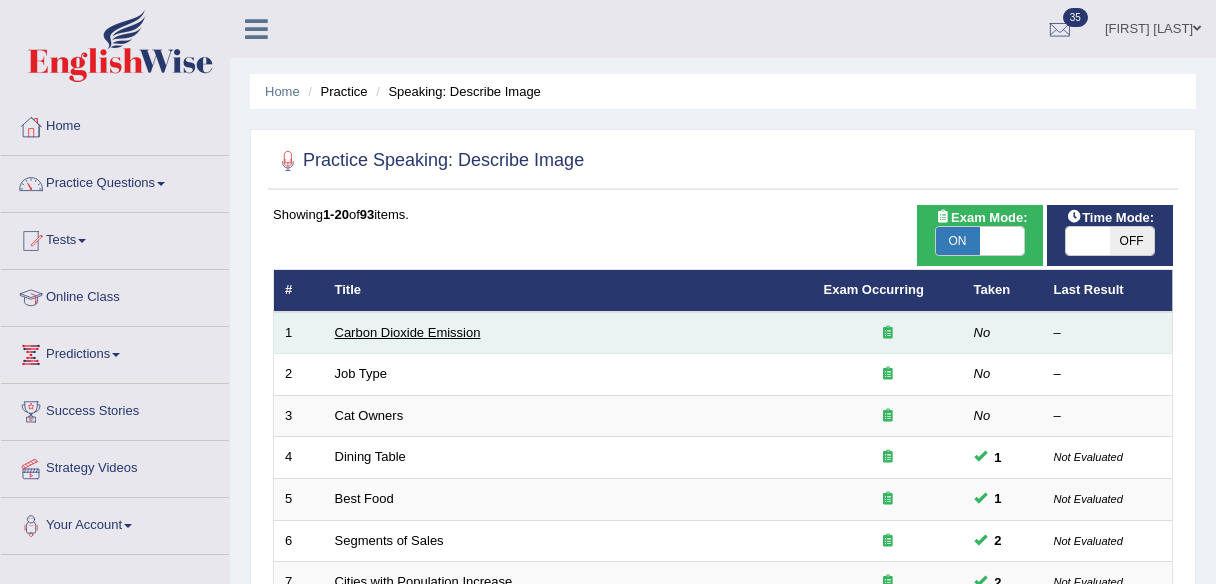 scroll, scrollTop: 0, scrollLeft: 0, axis: both 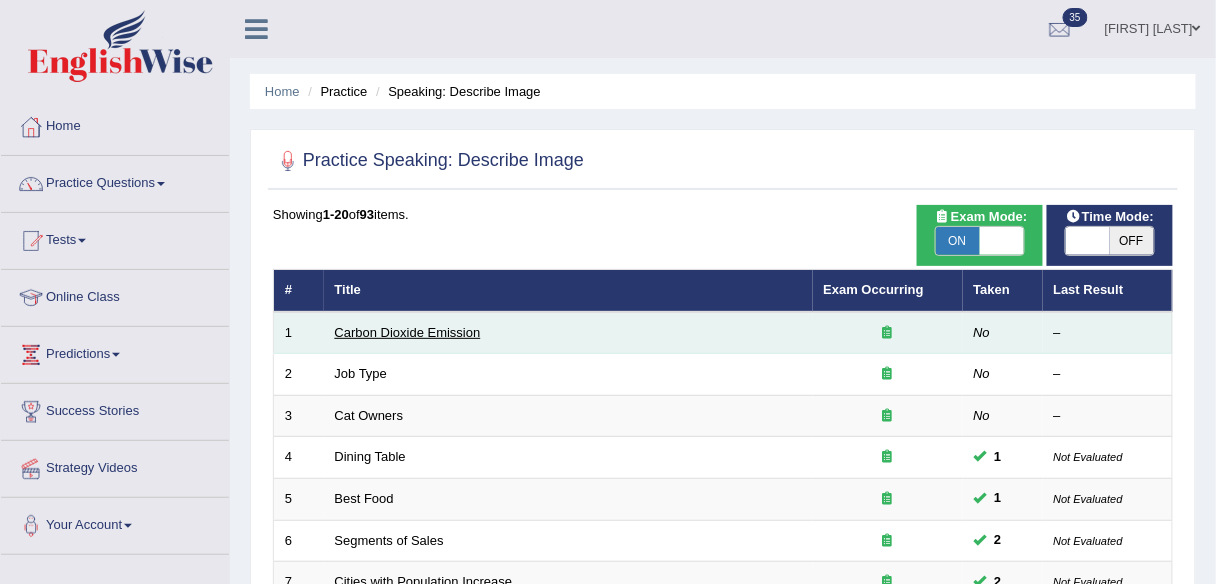 click on "Carbon Dioxide Emission" at bounding box center [408, 332] 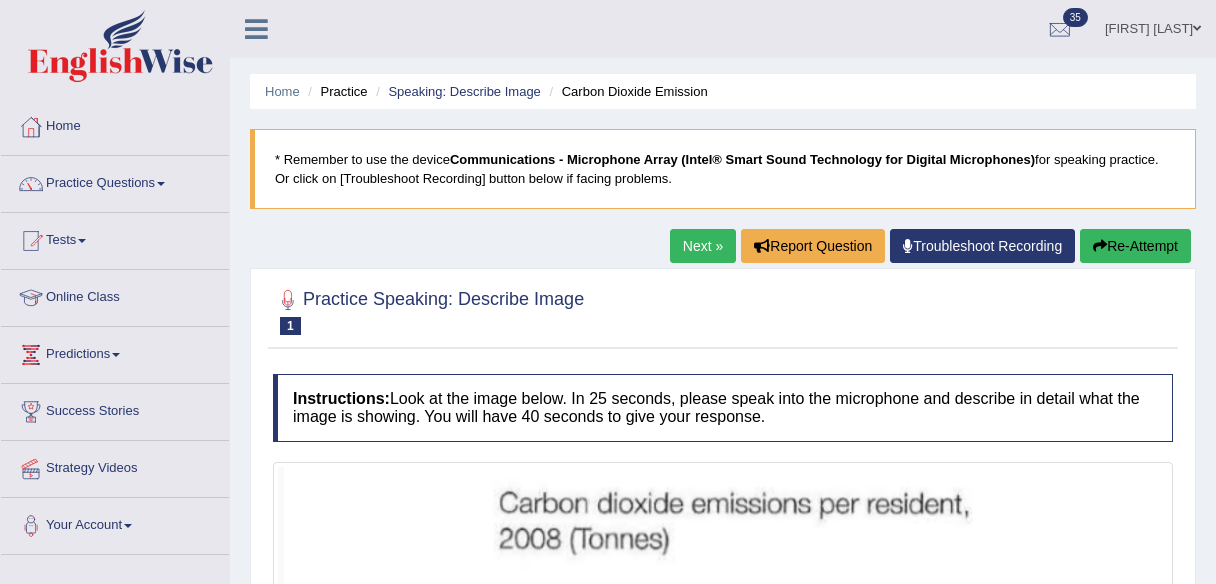 scroll, scrollTop: 0, scrollLeft: 0, axis: both 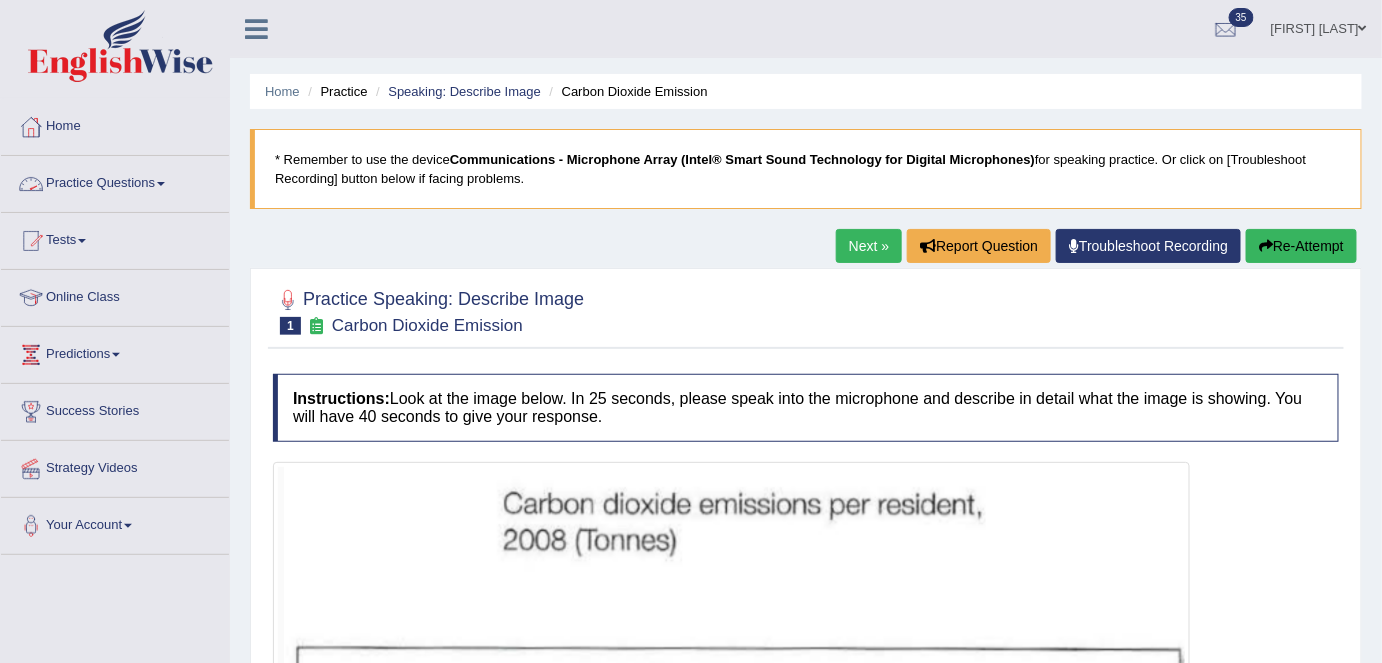 click on "Practice Questions" at bounding box center [115, 181] 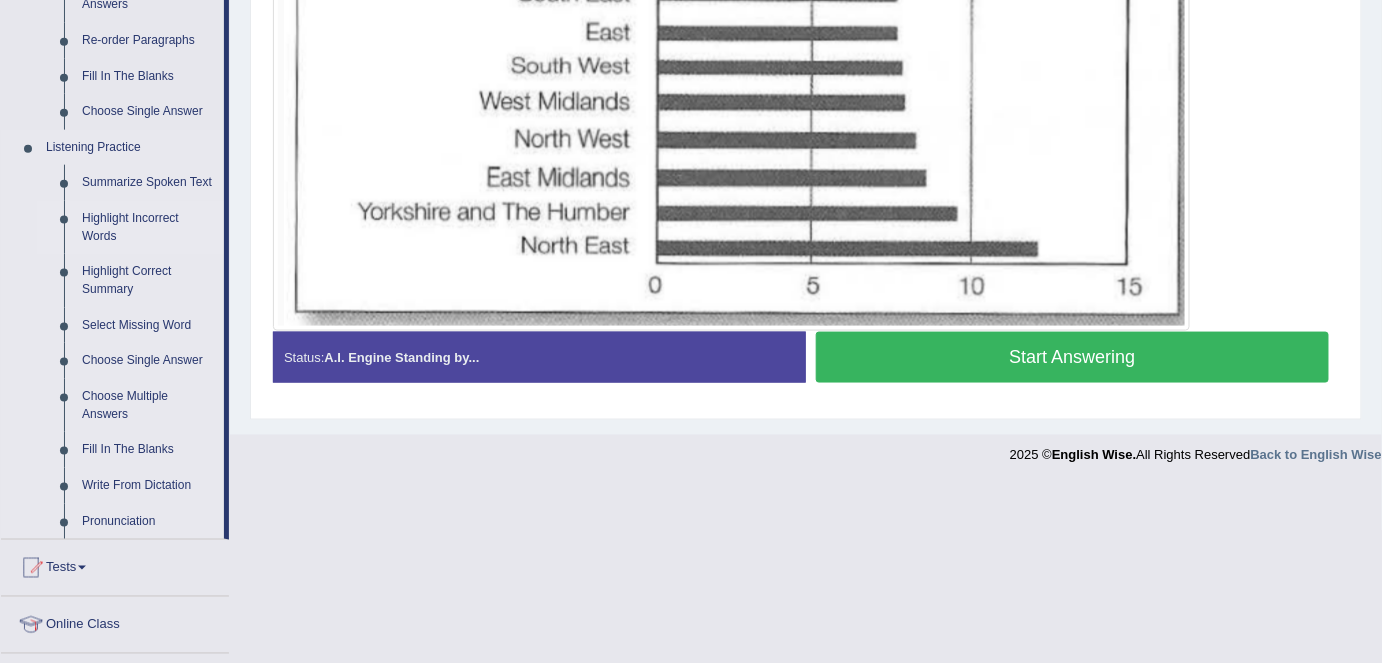 scroll, scrollTop: 637, scrollLeft: 0, axis: vertical 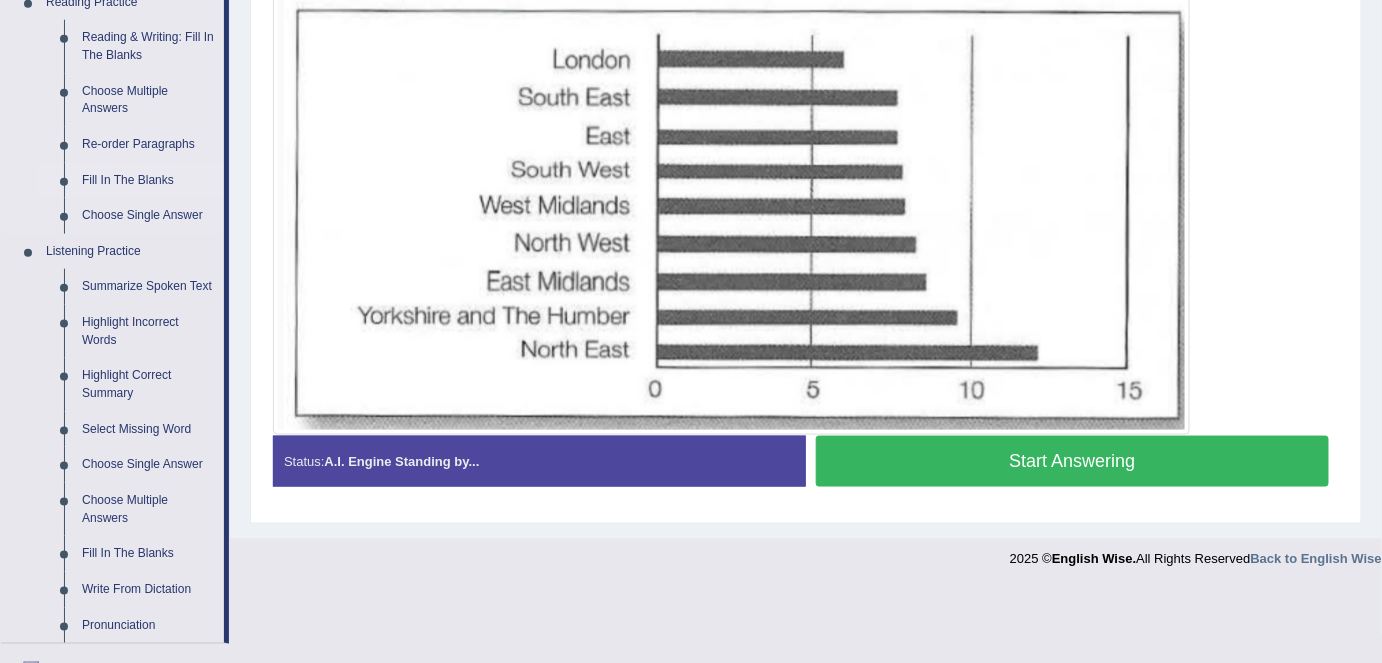 click on "Fill In The Blanks" at bounding box center (148, 181) 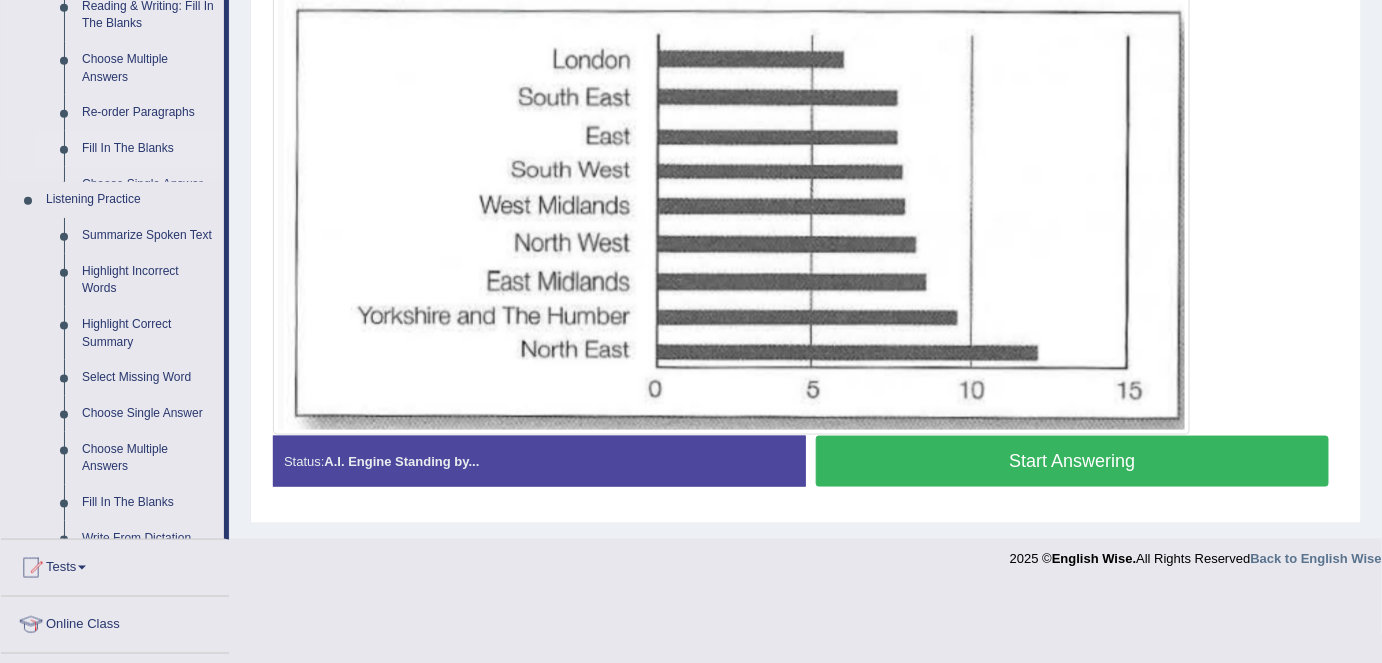 scroll, scrollTop: 389, scrollLeft: 0, axis: vertical 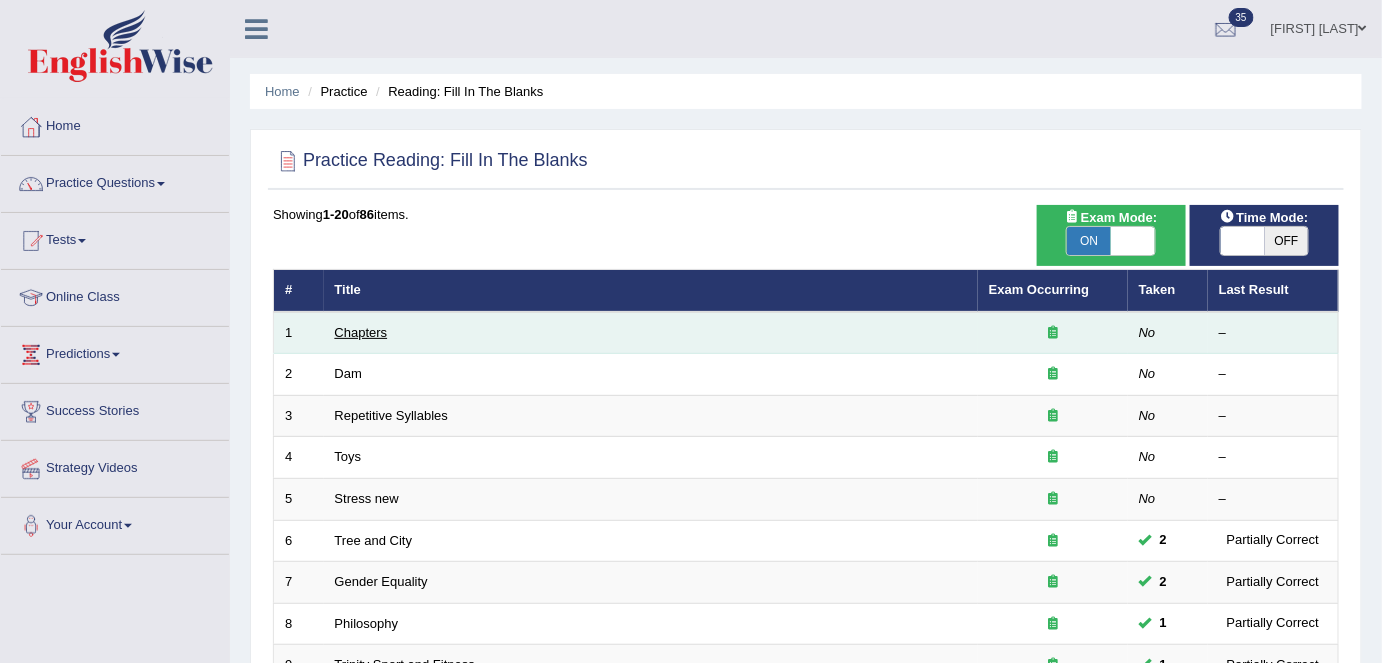 click on "Chapters" at bounding box center (361, 332) 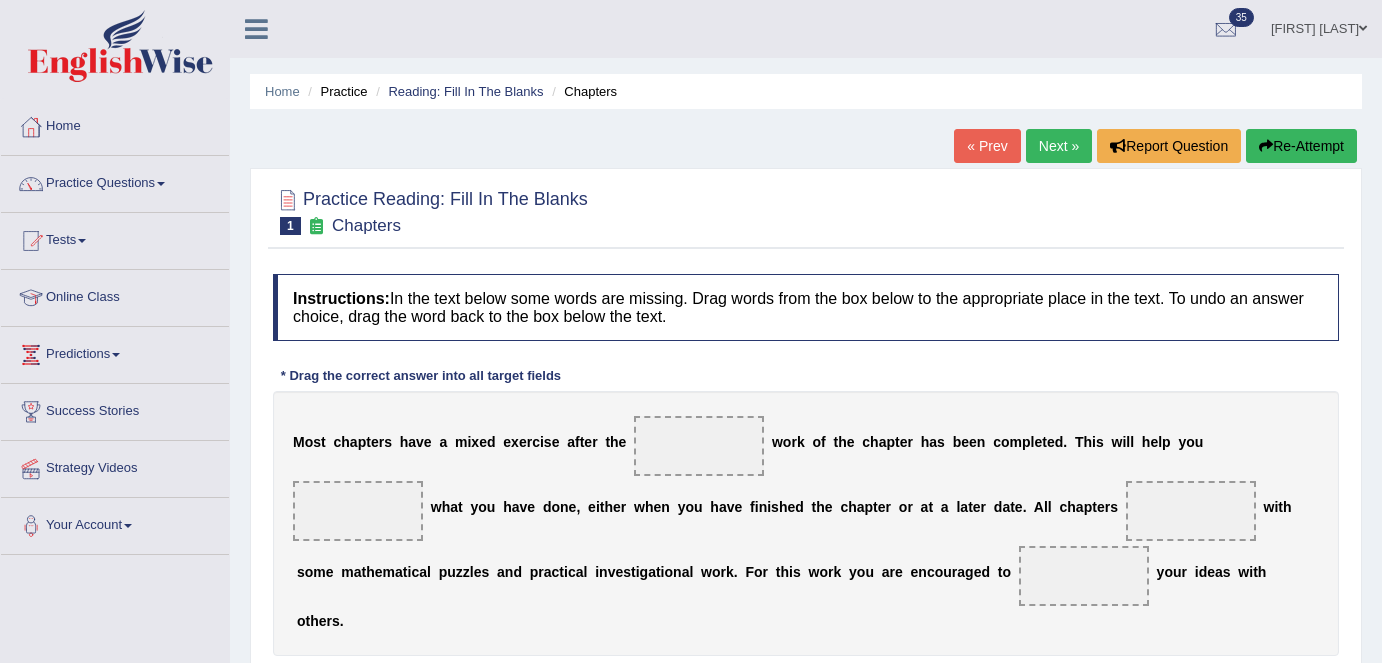 scroll, scrollTop: 0, scrollLeft: 0, axis: both 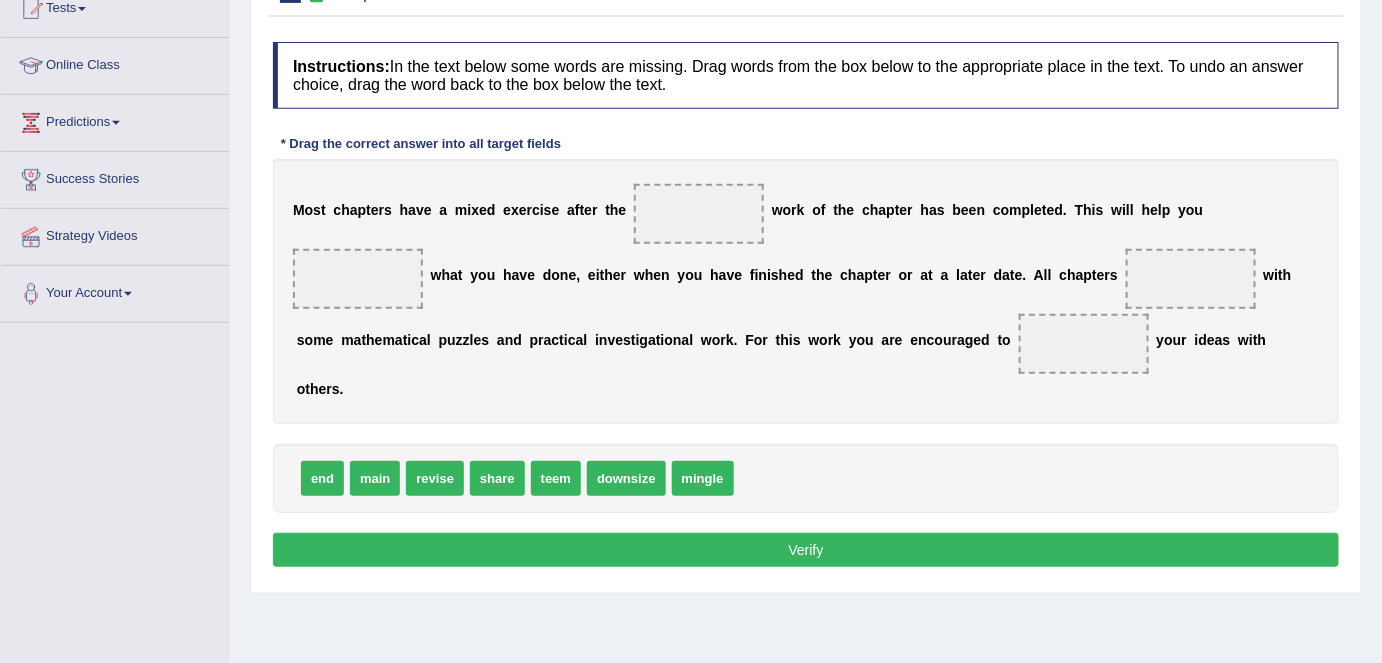 click on "main" at bounding box center (375, 478) 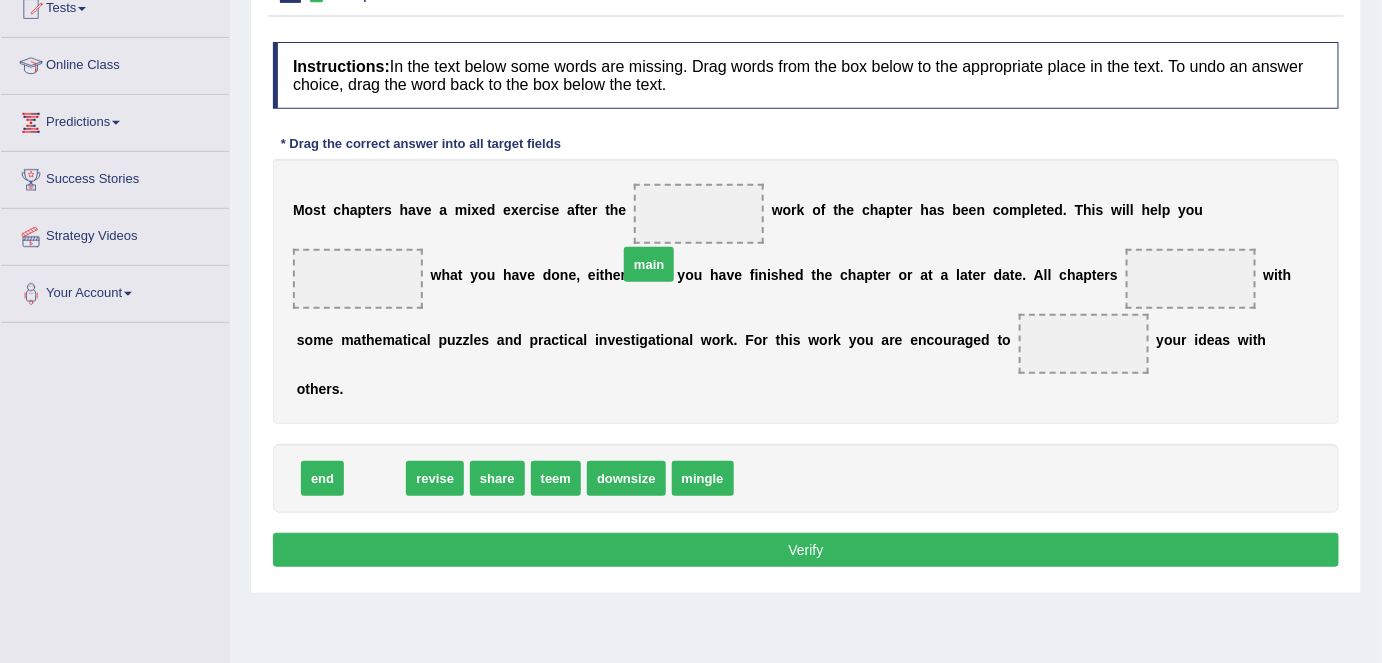 drag, startPoint x: 376, startPoint y: 477, endPoint x: 693, endPoint y: 253, distance: 388.15588 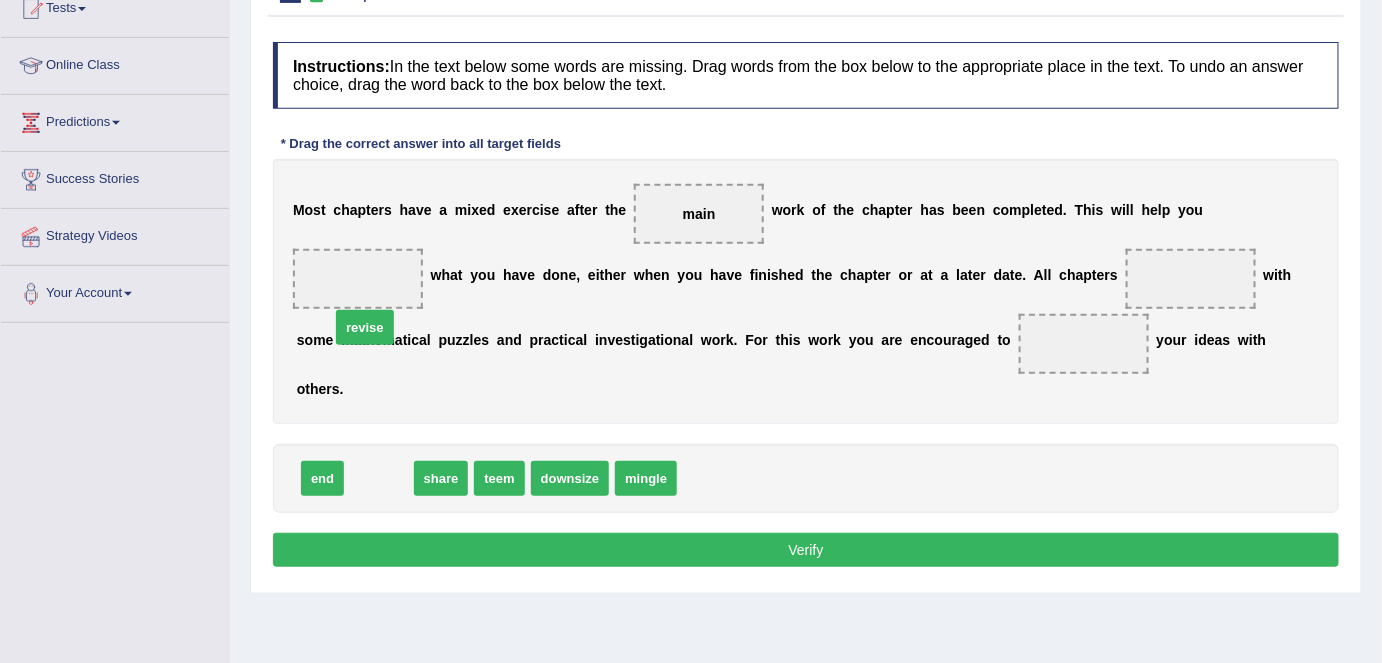 drag, startPoint x: 376, startPoint y: 474, endPoint x: 363, endPoint y: 295, distance: 179.47145 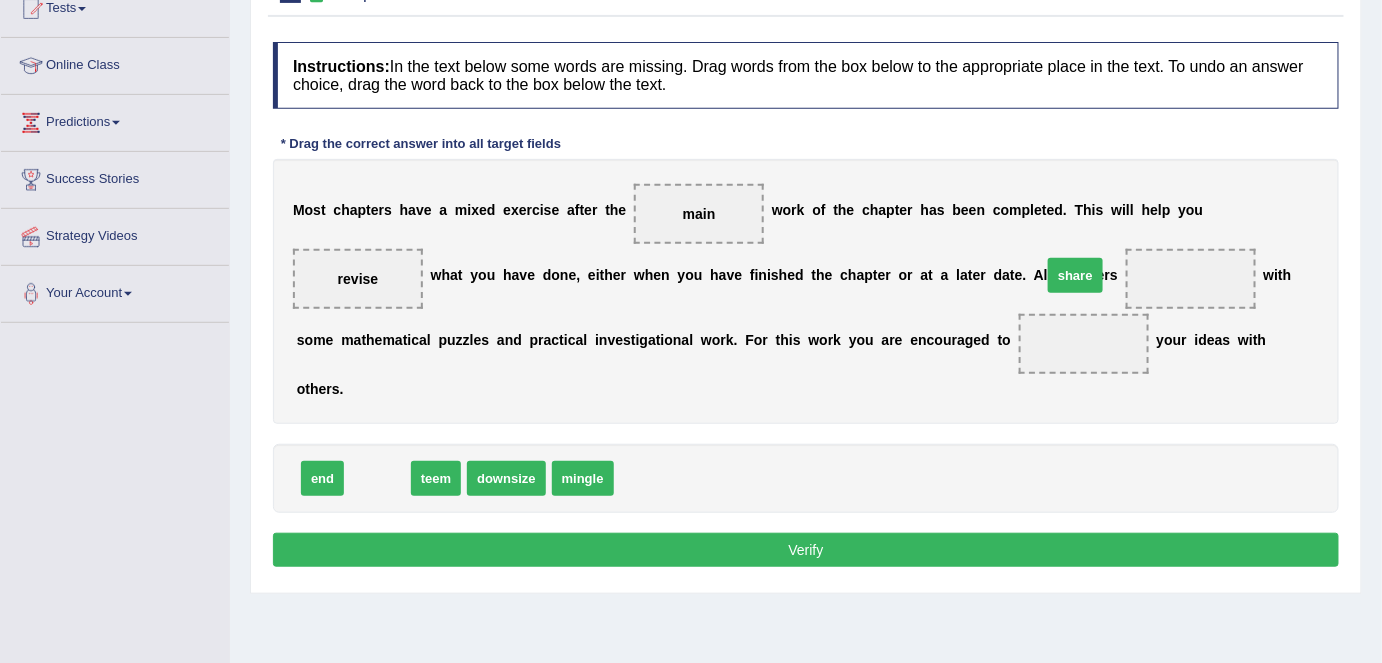 drag, startPoint x: 384, startPoint y: 478, endPoint x: 1093, endPoint y: 275, distance: 737.48895 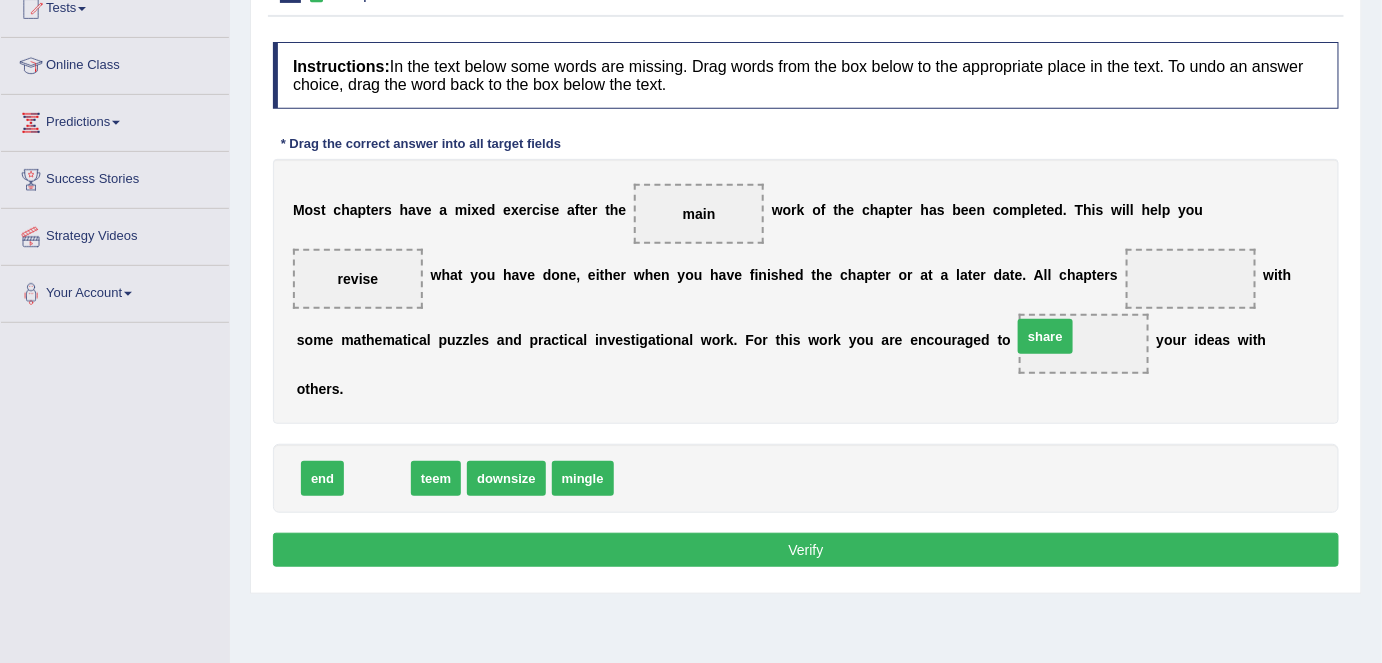 drag, startPoint x: 393, startPoint y: 477, endPoint x: 1061, endPoint y: 335, distance: 682.9261 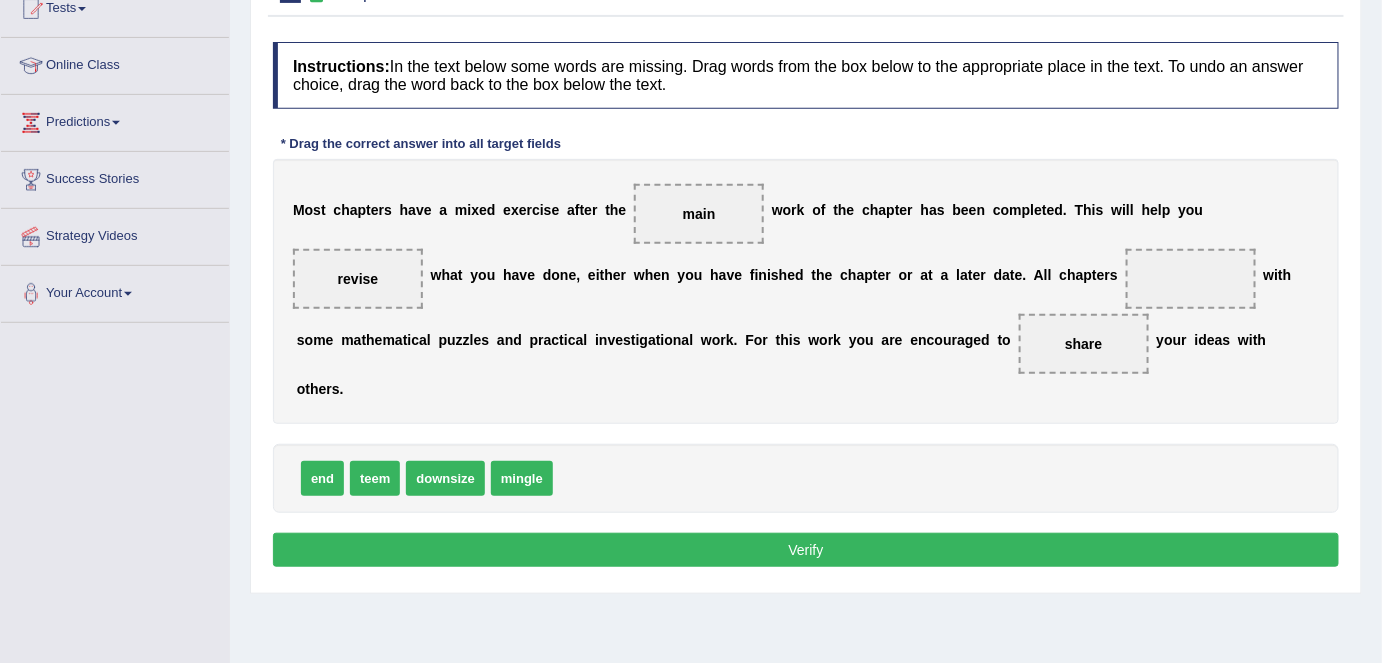 click on "end" at bounding box center (322, 478) 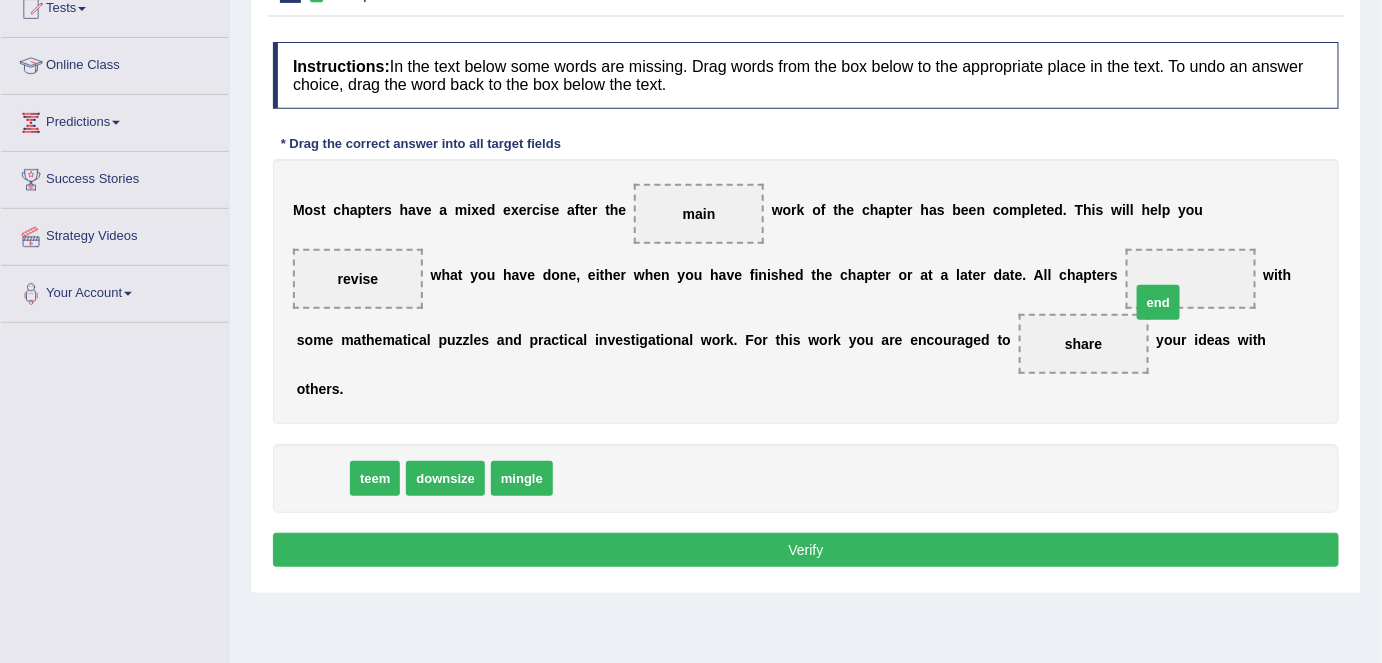 drag, startPoint x: 319, startPoint y: 483, endPoint x: 1157, endPoint y: 304, distance: 856.9043 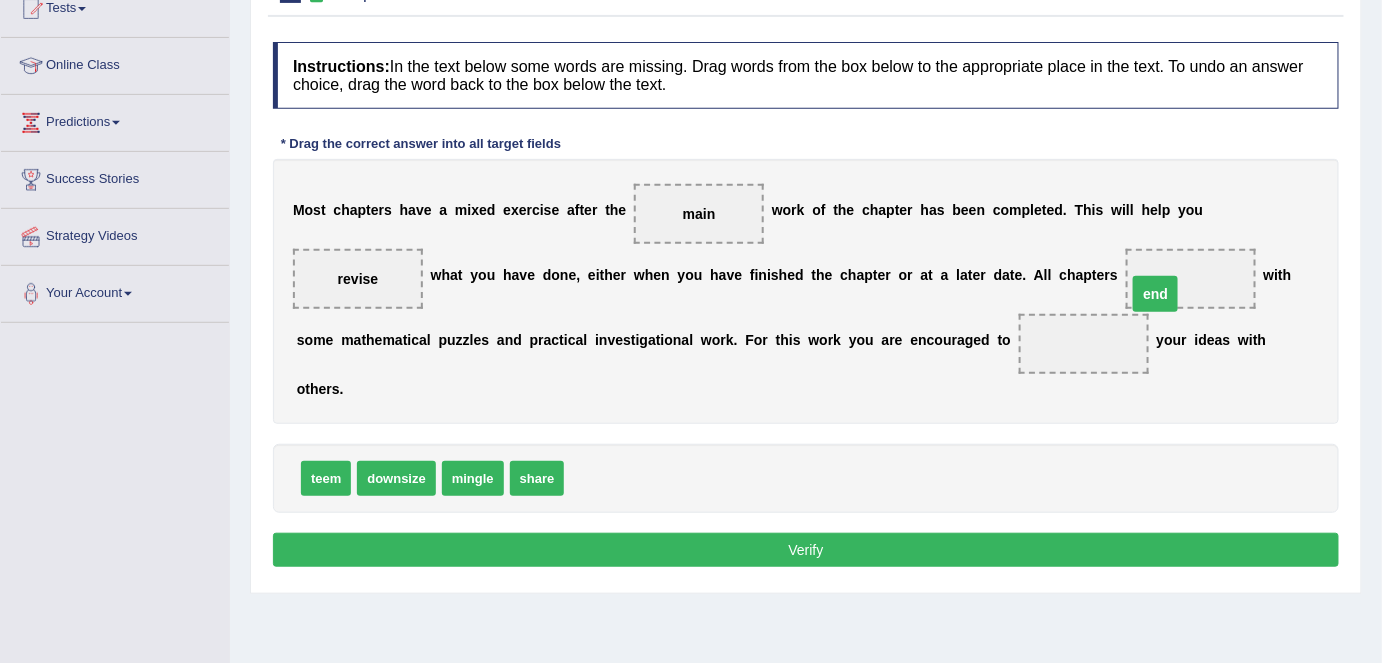 drag, startPoint x: 1073, startPoint y: 335, endPoint x: 1146, endPoint y: 284, distance: 89.050545 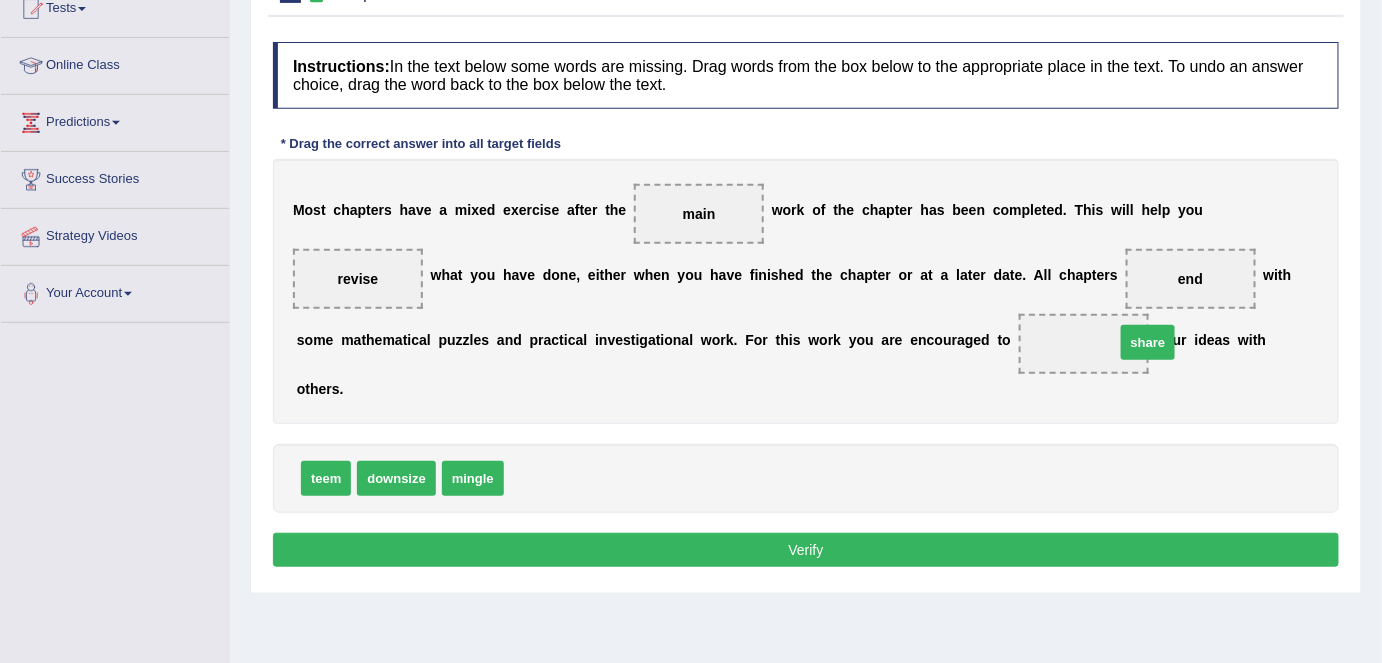 drag, startPoint x: 544, startPoint y: 486, endPoint x: 1155, endPoint y: 350, distance: 625.9529 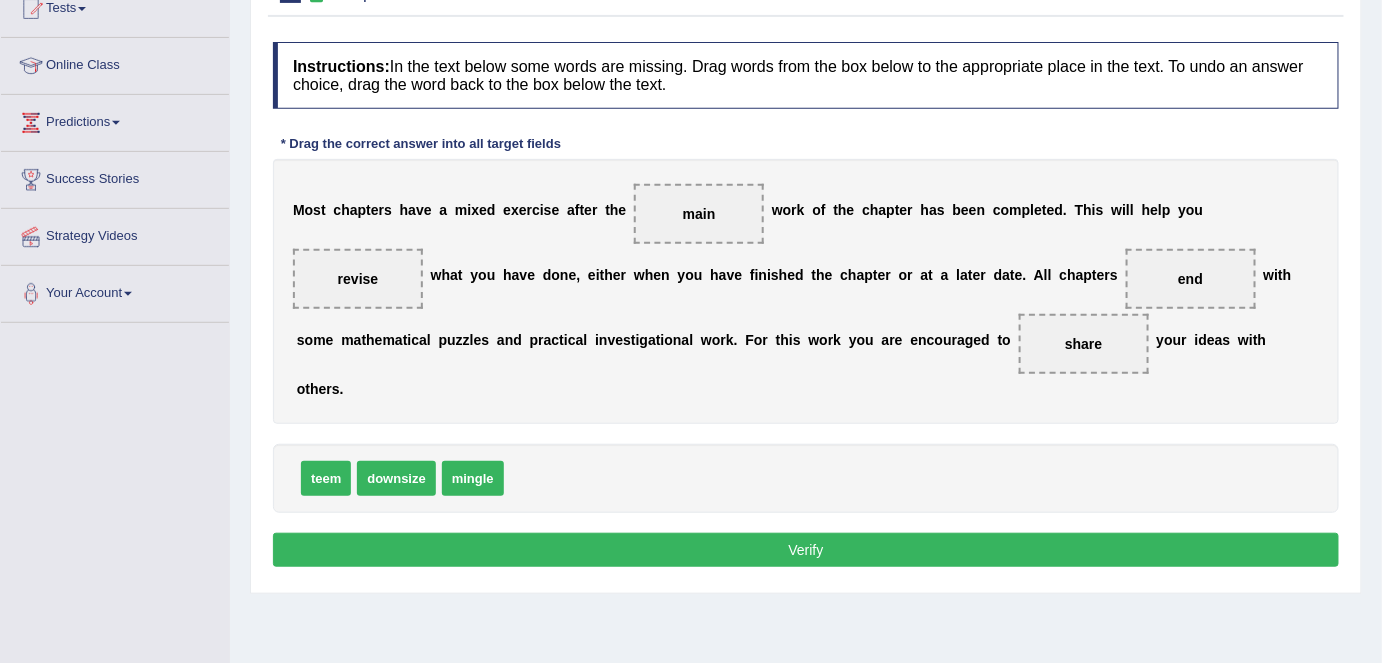 click on "Verify" at bounding box center (806, 550) 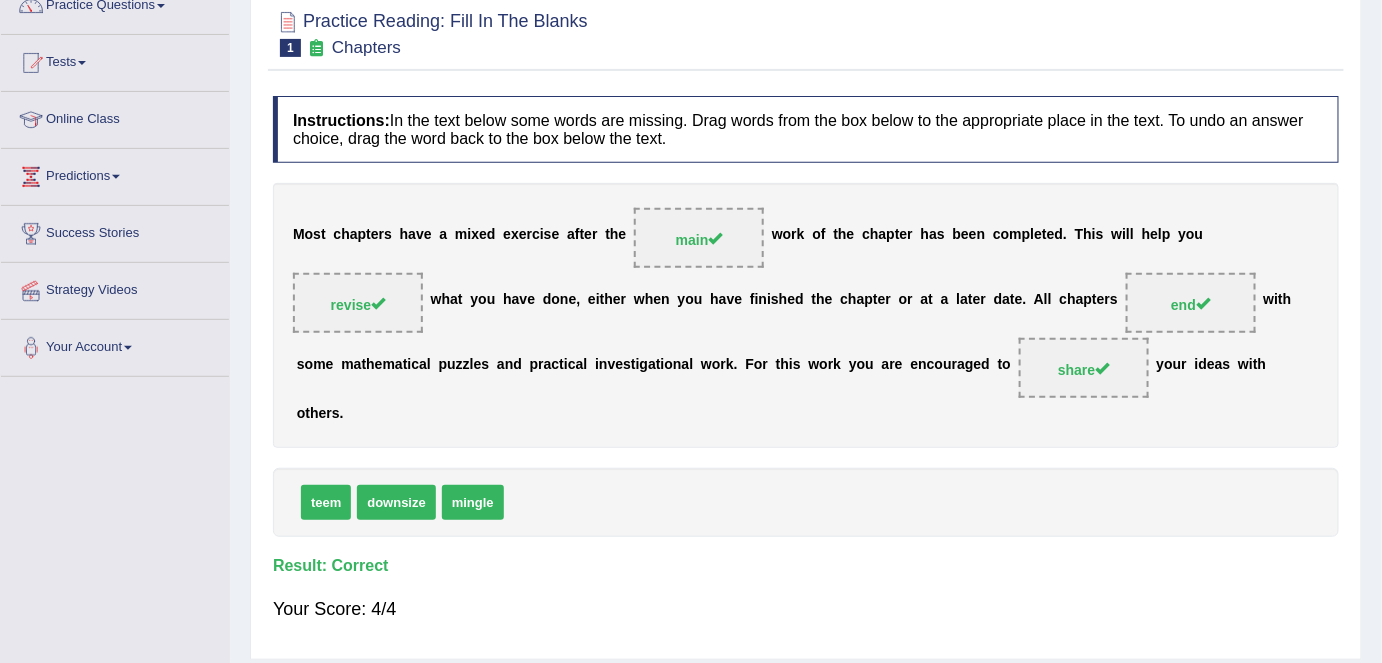 scroll, scrollTop: 0, scrollLeft: 0, axis: both 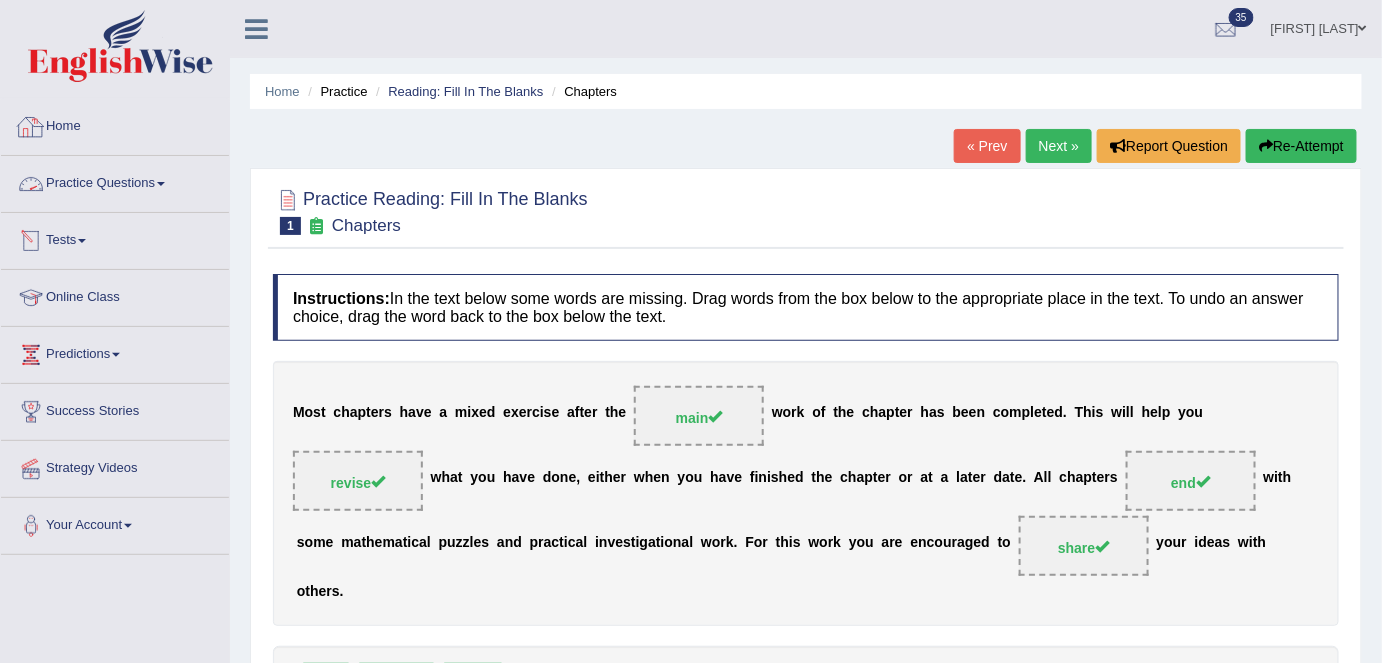 click on "Home" at bounding box center (115, 124) 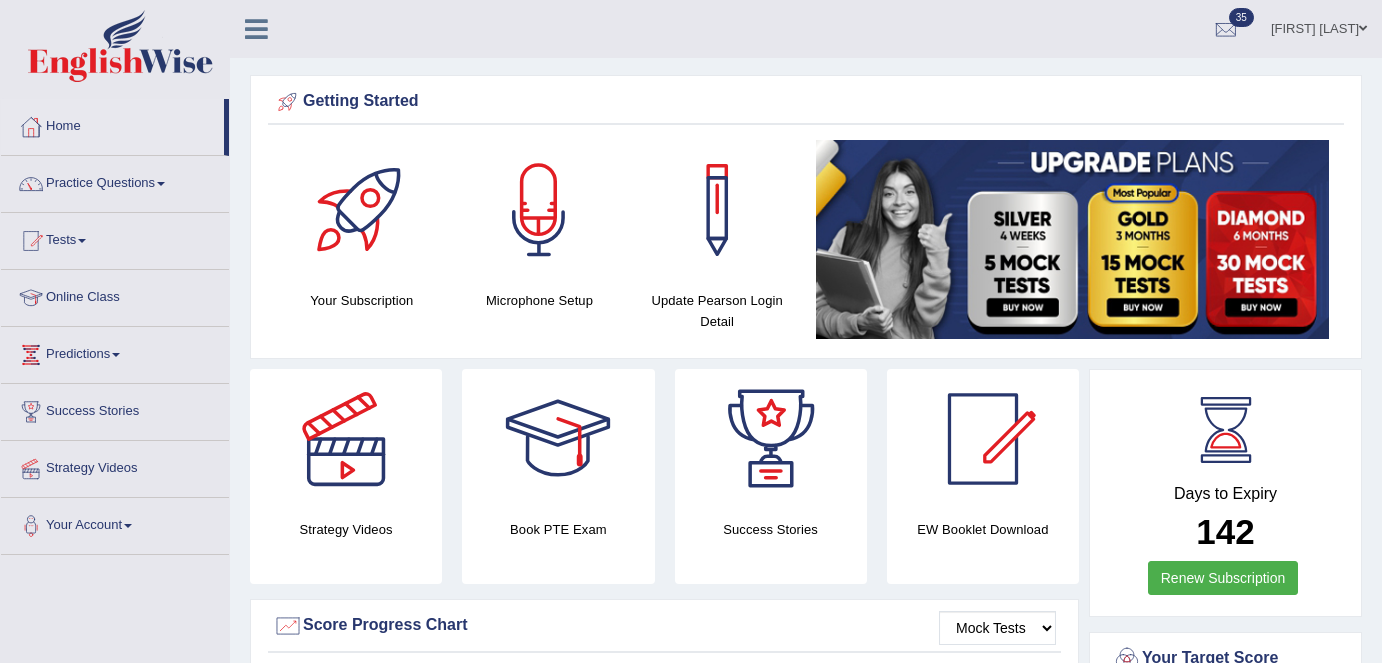 scroll, scrollTop: 0, scrollLeft: 0, axis: both 